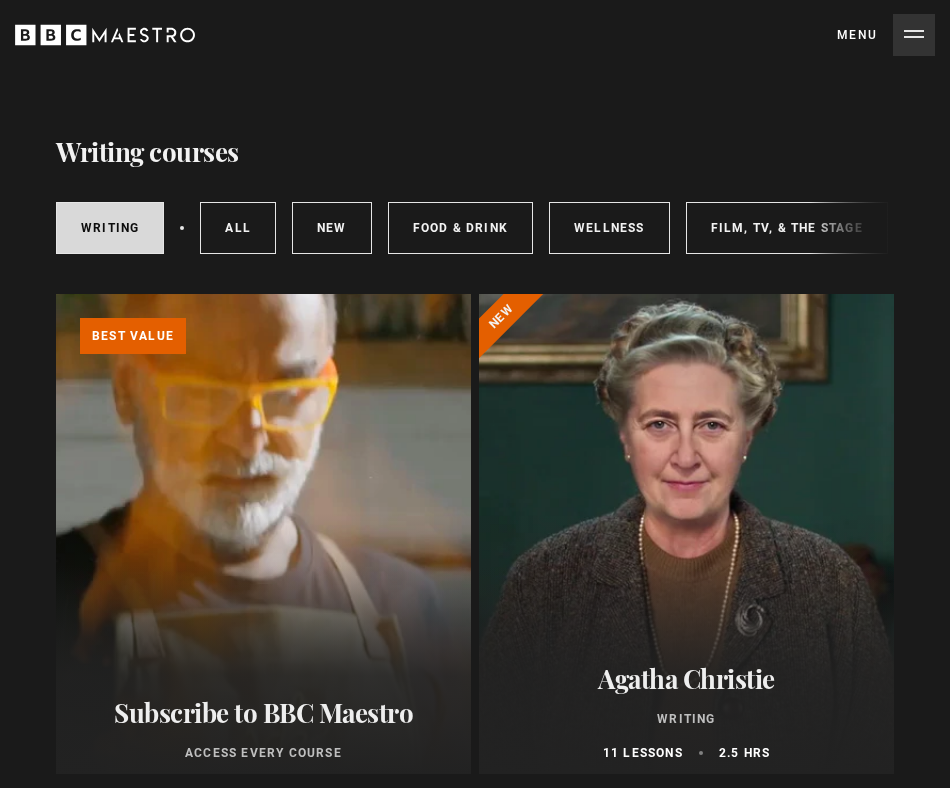 scroll, scrollTop: 0, scrollLeft: 0, axis: both 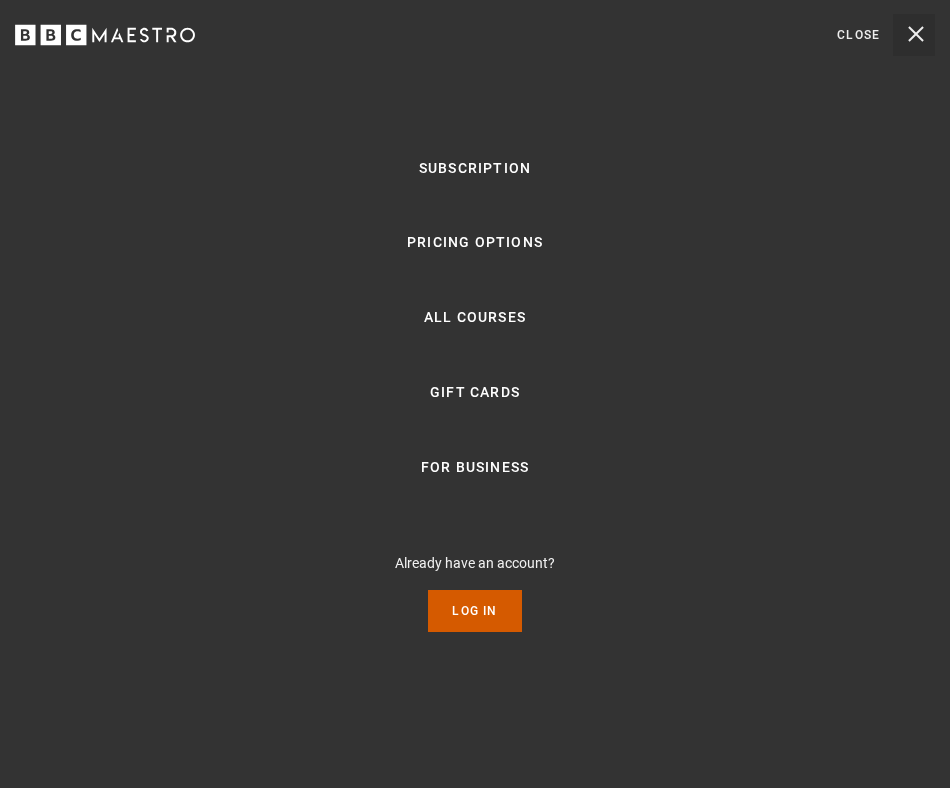 click on "Log In" at bounding box center (474, 611) 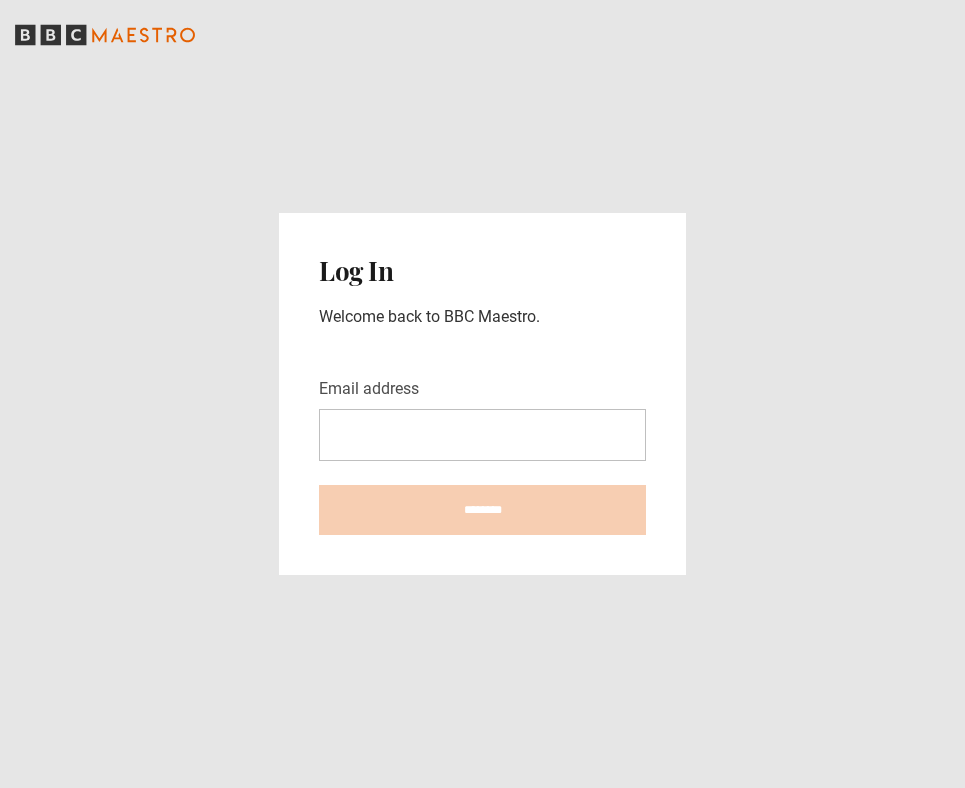 scroll, scrollTop: 0, scrollLeft: 0, axis: both 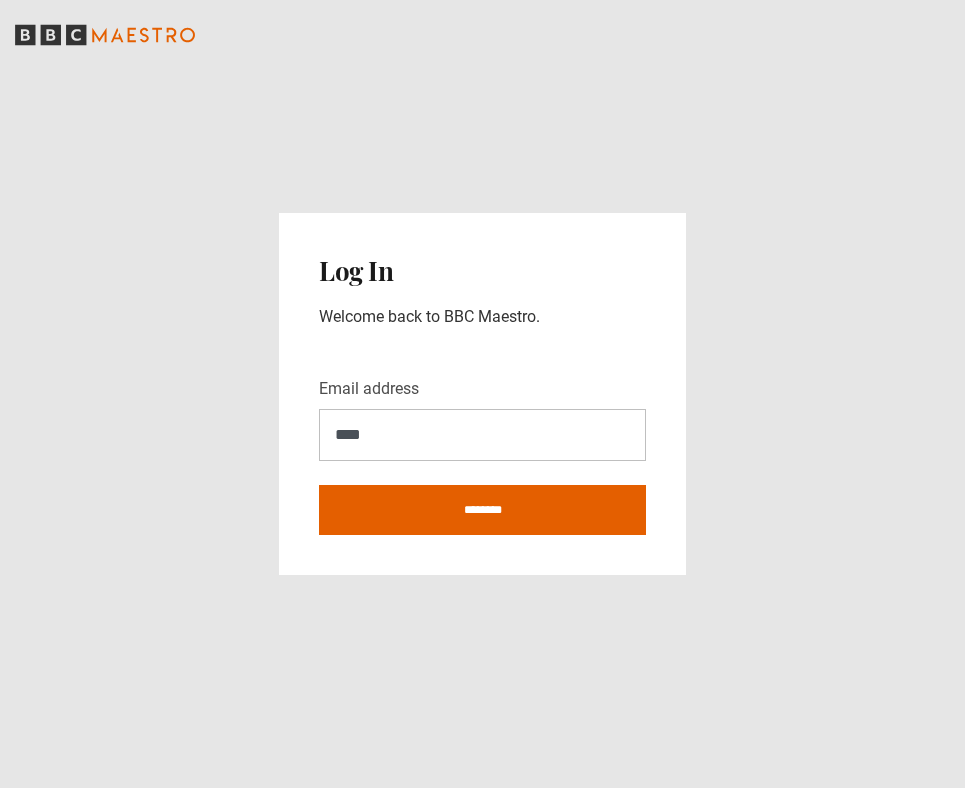type on "**********" 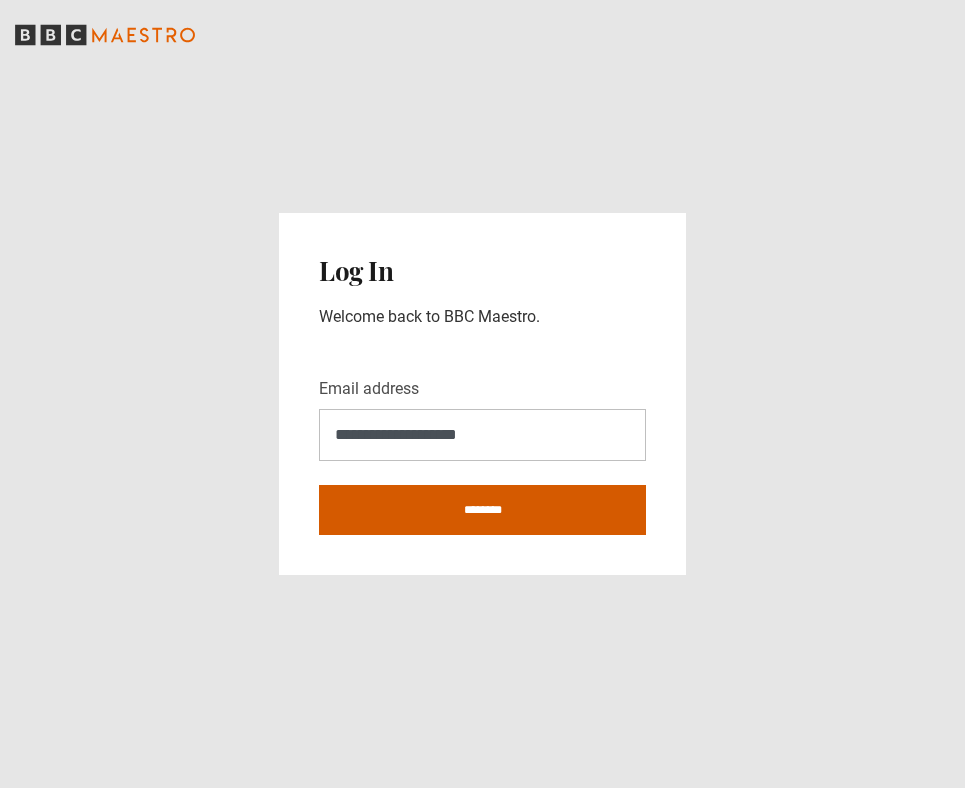 click on "********" at bounding box center (482, 510) 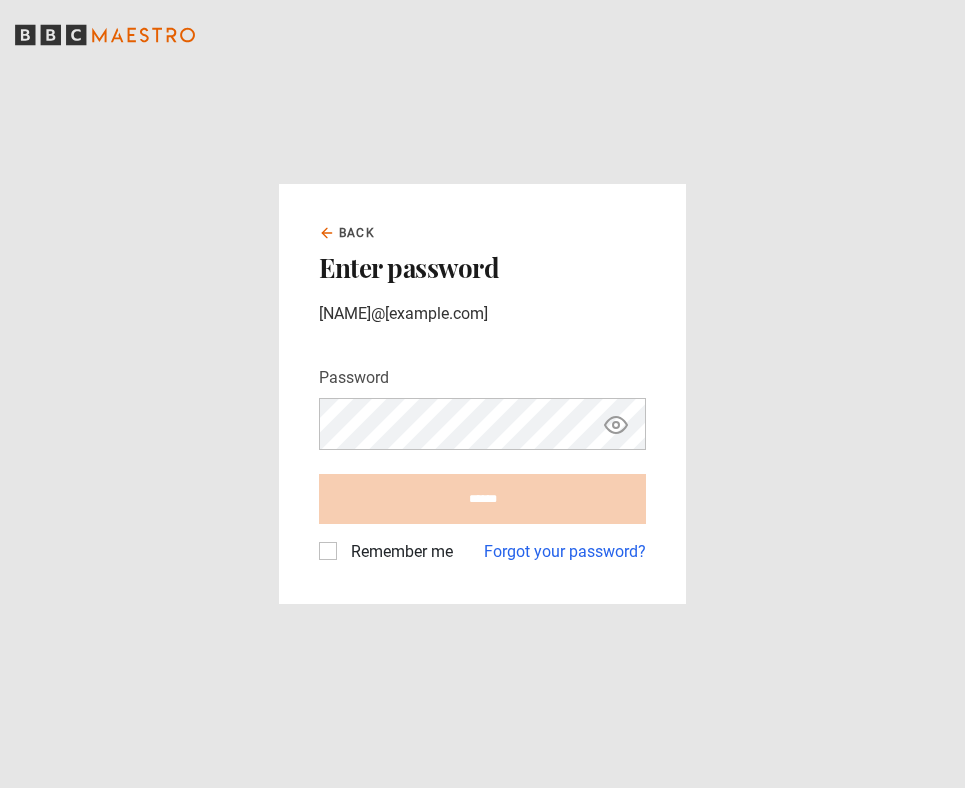 scroll, scrollTop: 0, scrollLeft: 0, axis: both 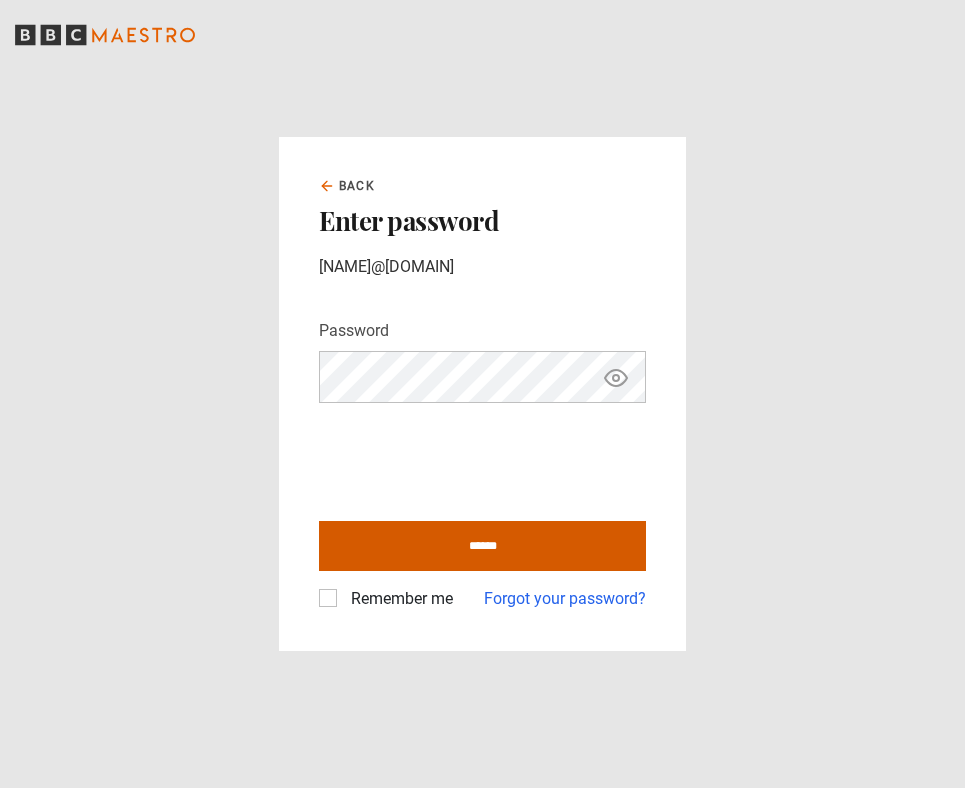 click on "******" 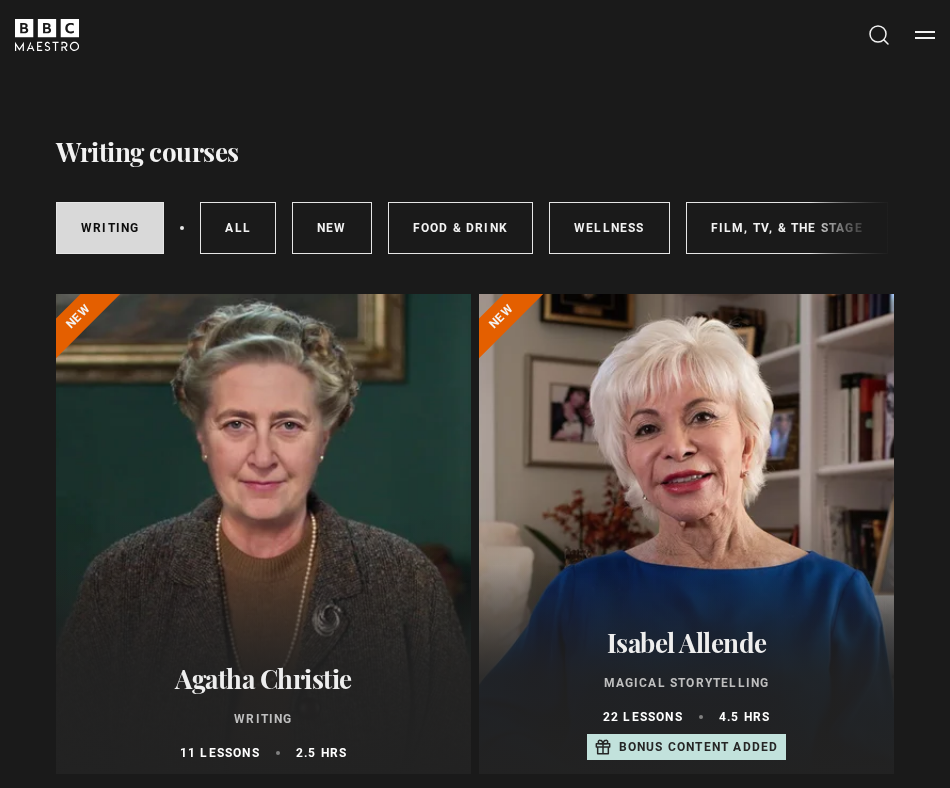 scroll, scrollTop: 0, scrollLeft: 0, axis: both 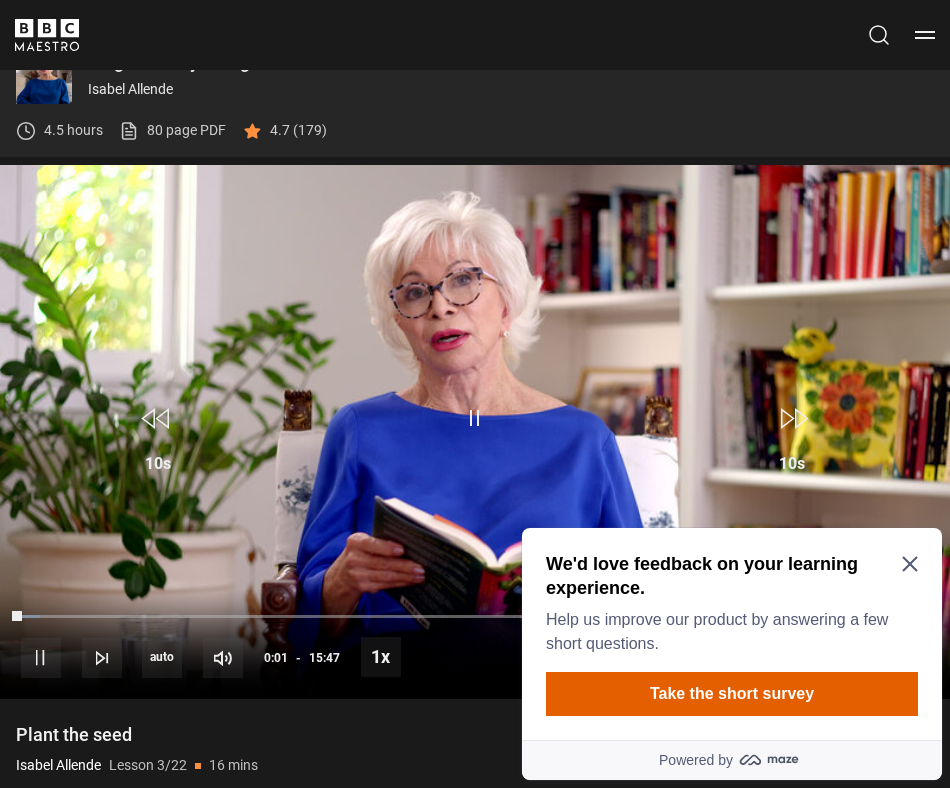 click 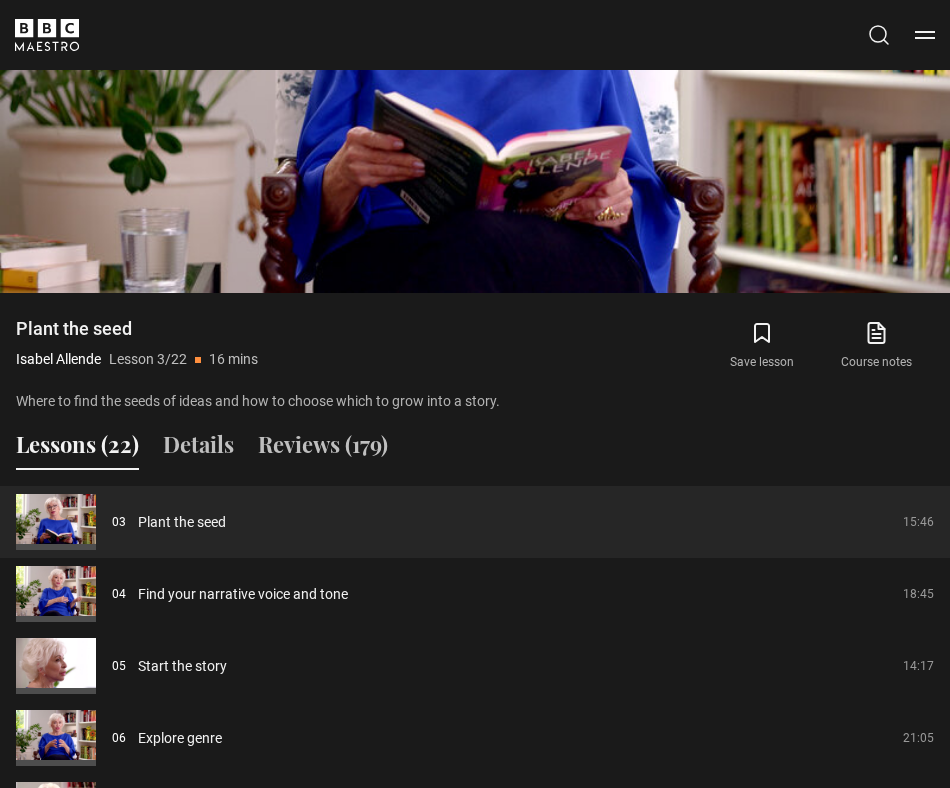 scroll, scrollTop: 1032, scrollLeft: 0, axis: vertical 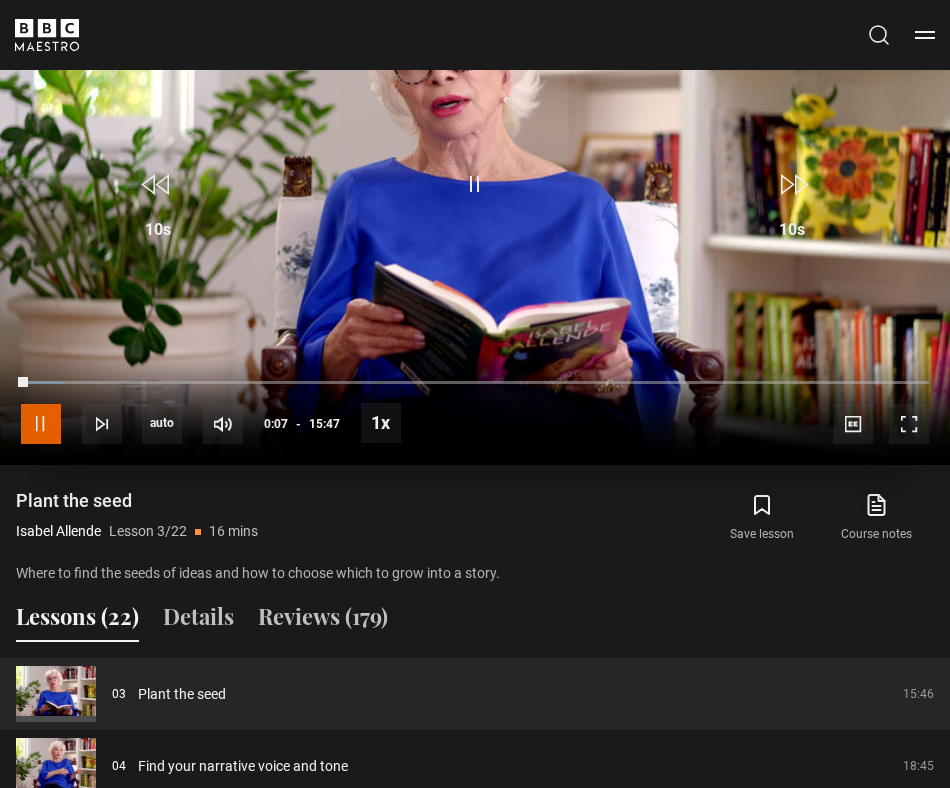 click at bounding box center [41, 424] 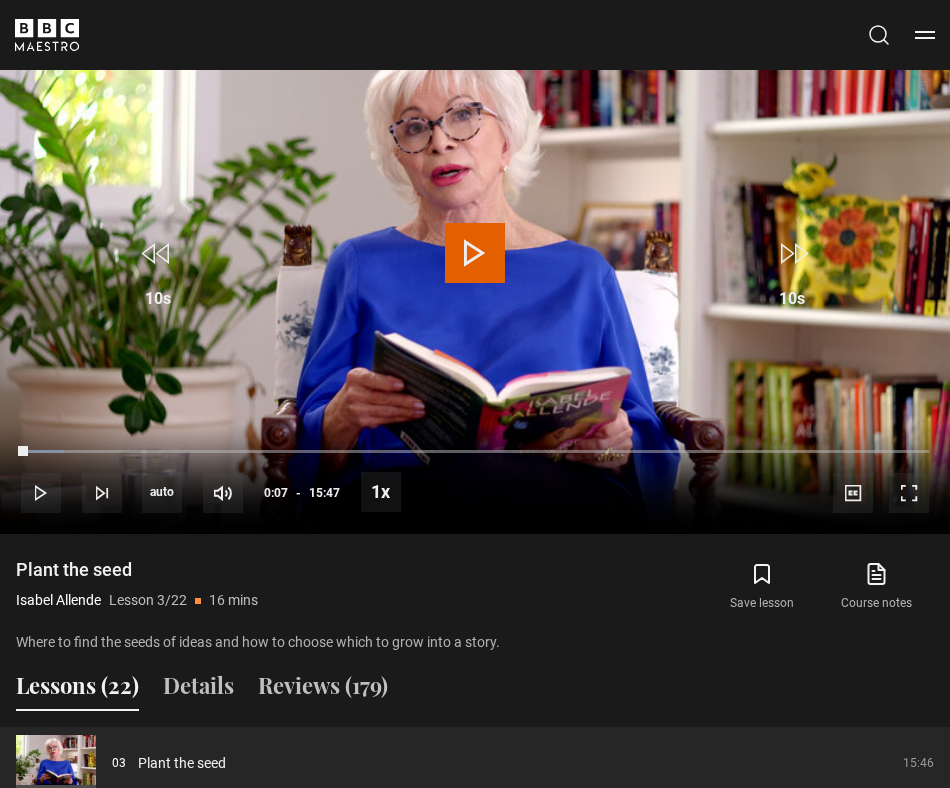 scroll, scrollTop: 1344, scrollLeft: 0, axis: vertical 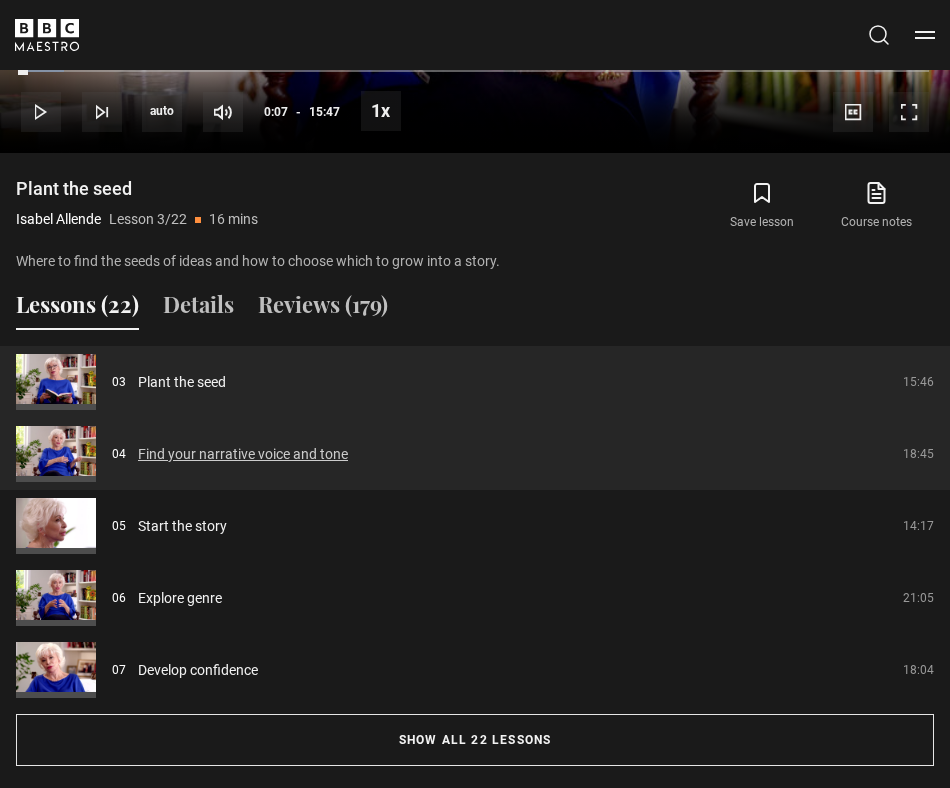 click on "Find your narrative voice and tone" at bounding box center (243, 454) 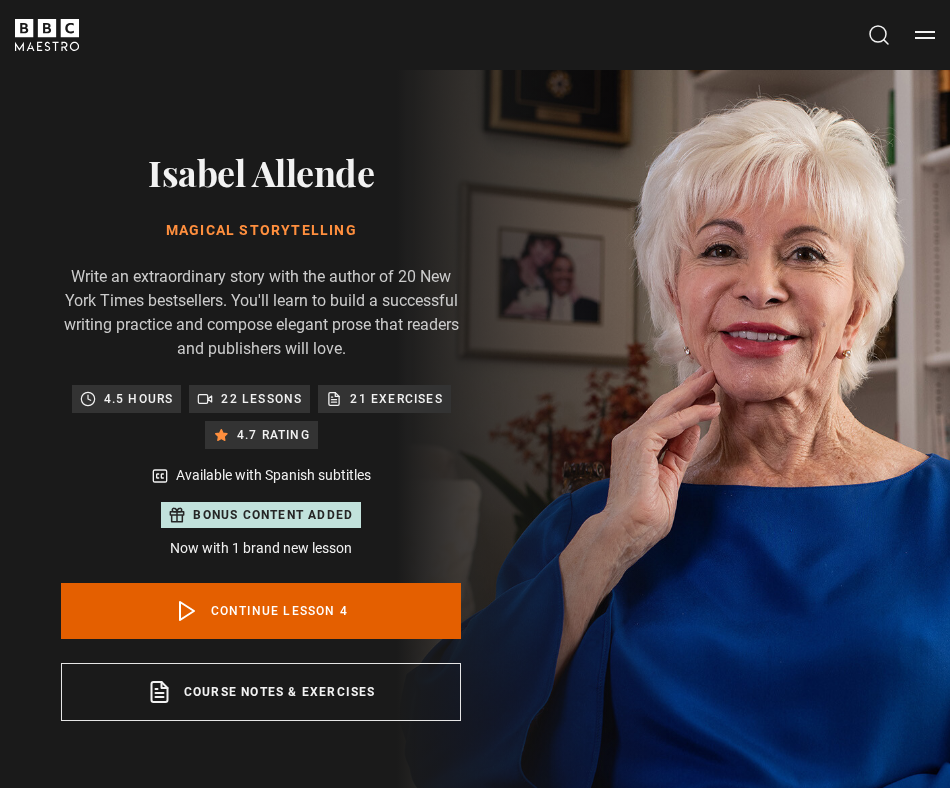 scroll, scrollTop: 798, scrollLeft: 0, axis: vertical 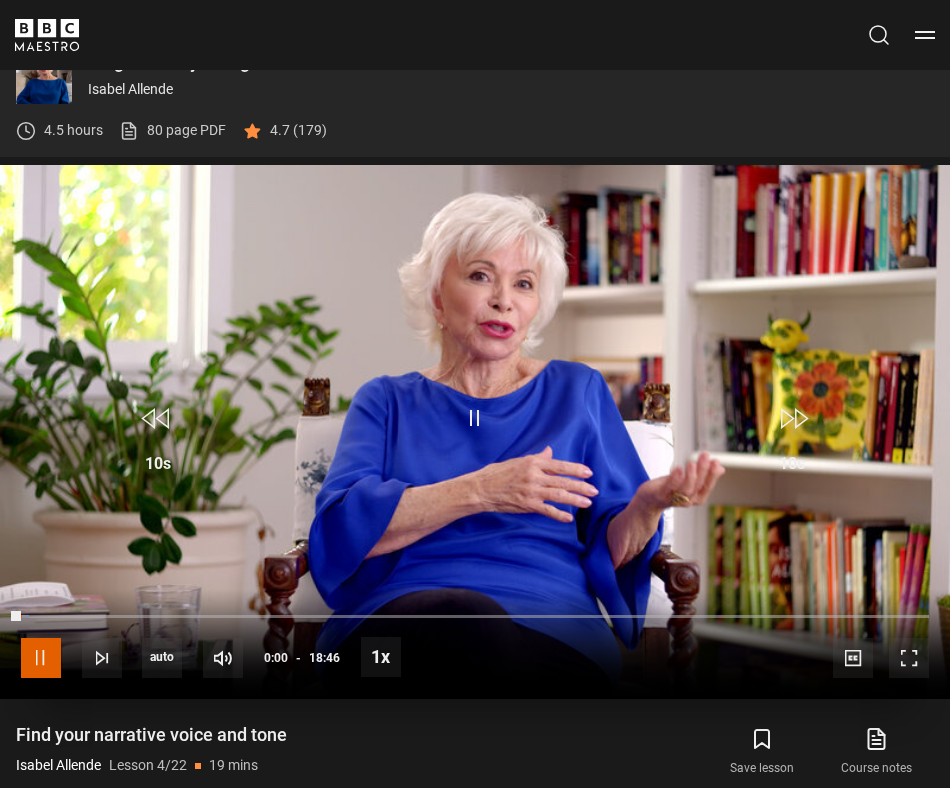 click at bounding box center (41, 658) 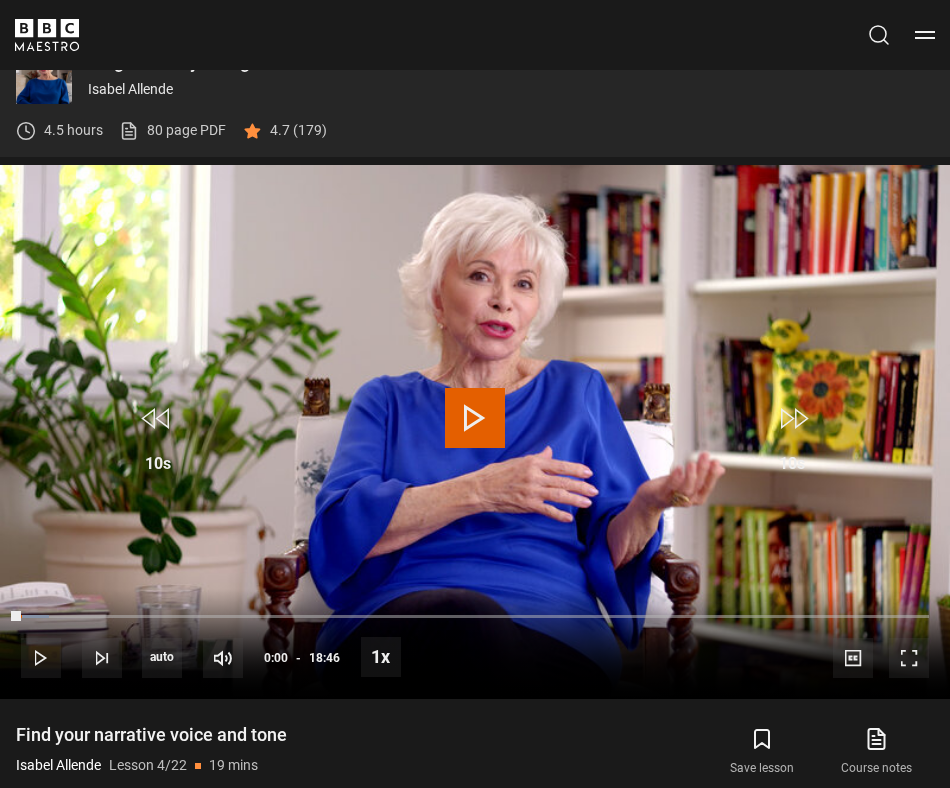 drag, startPoint x: 289, startPoint y: 735, endPoint x: 8, endPoint y: 730, distance: 281.0445 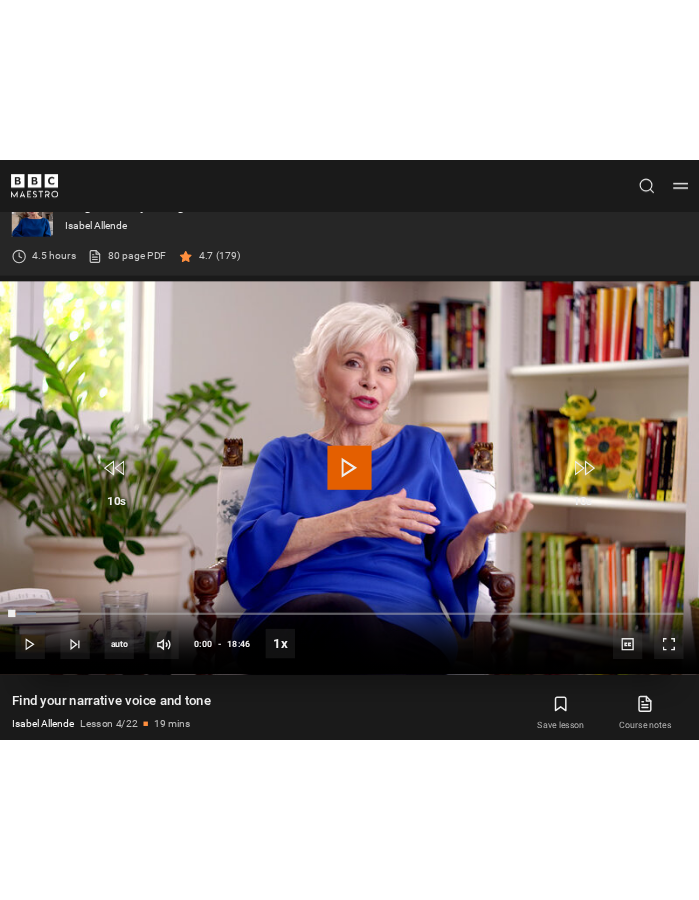 scroll, scrollTop: 1270, scrollLeft: 0, axis: vertical 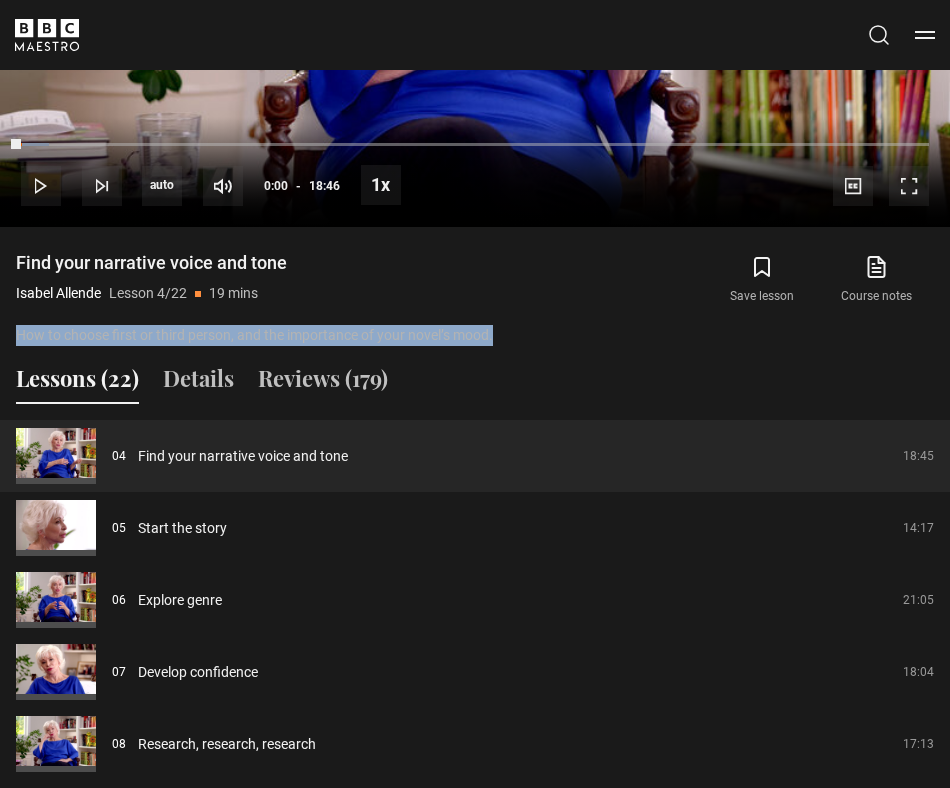 drag, startPoint x: 554, startPoint y: 338, endPoint x: 12, endPoint y: 340, distance: 542.00366 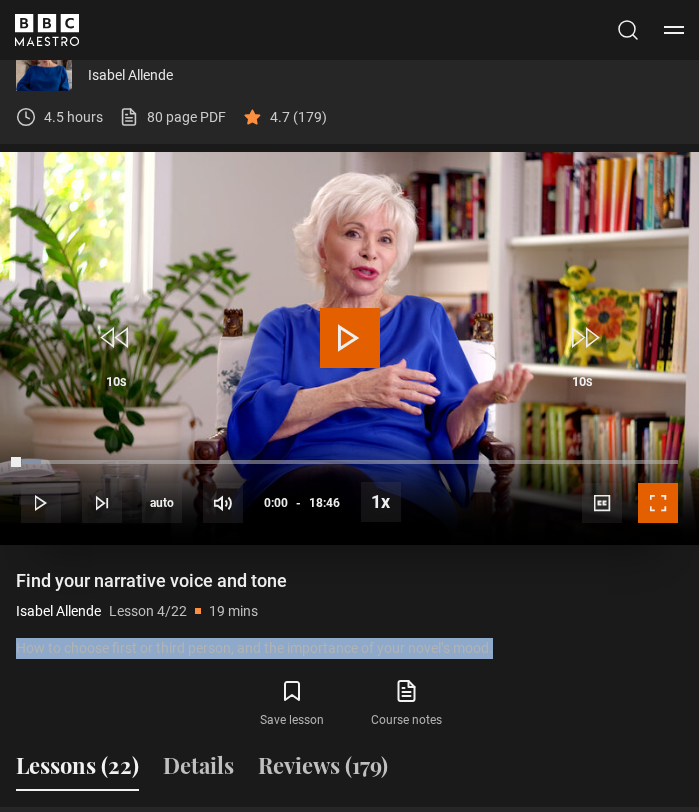 click at bounding box center [658, 503] 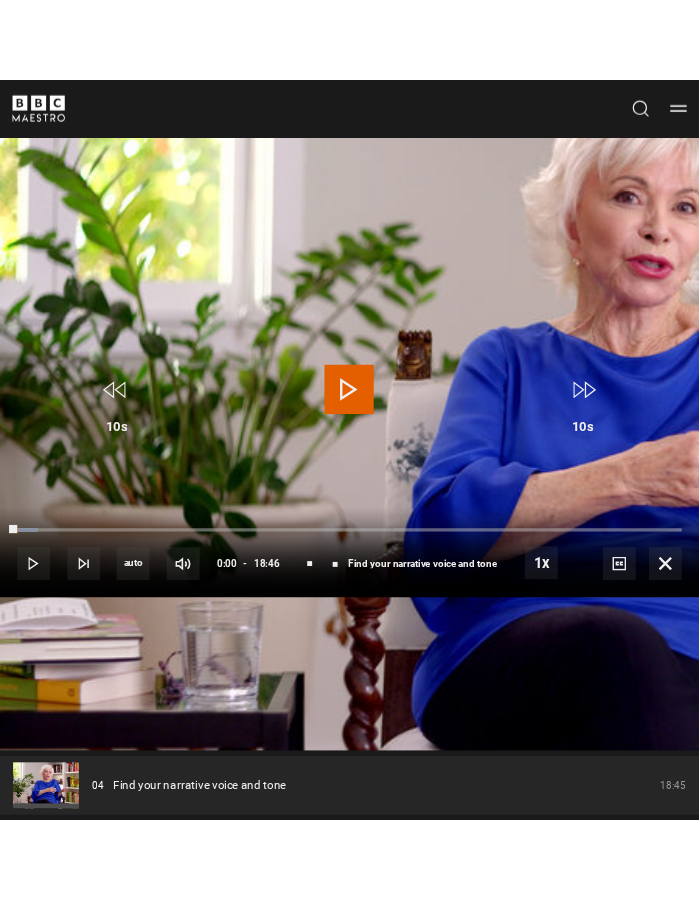 scroll, scrollTop: 923, scrollLeft: 0, axis: vertical 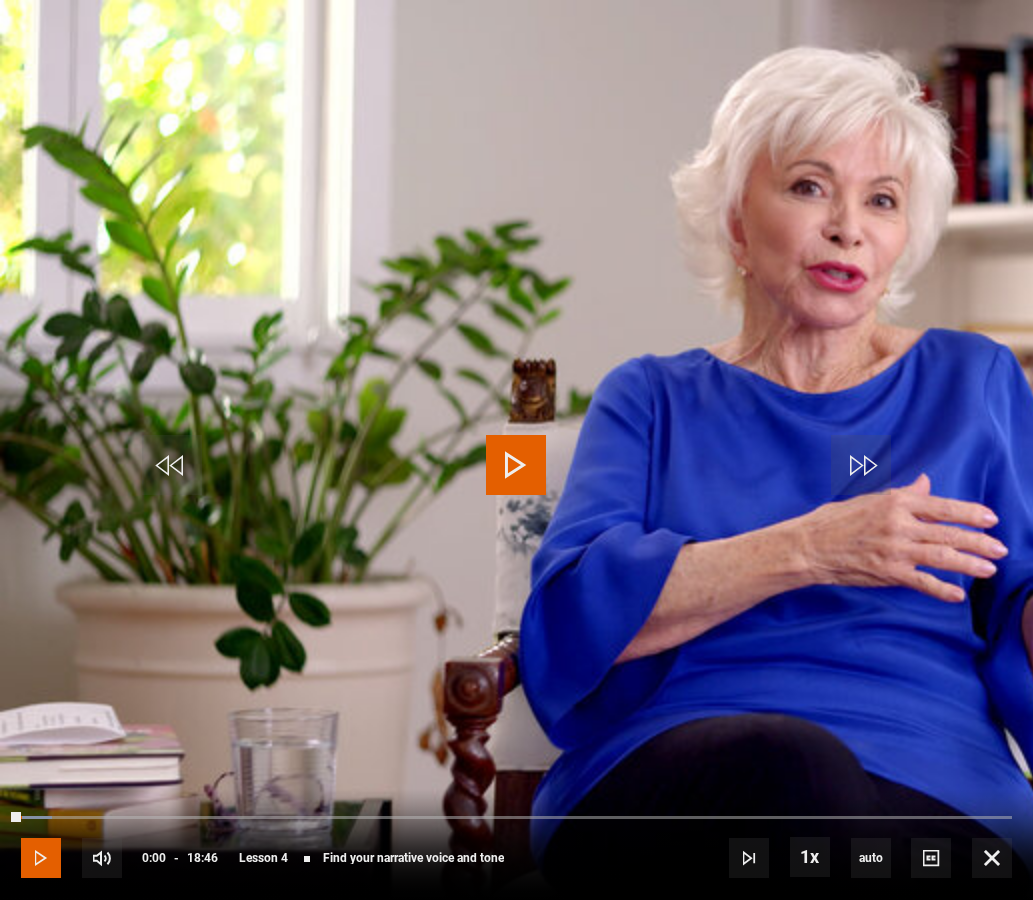 click at bounding box center (41, 858) 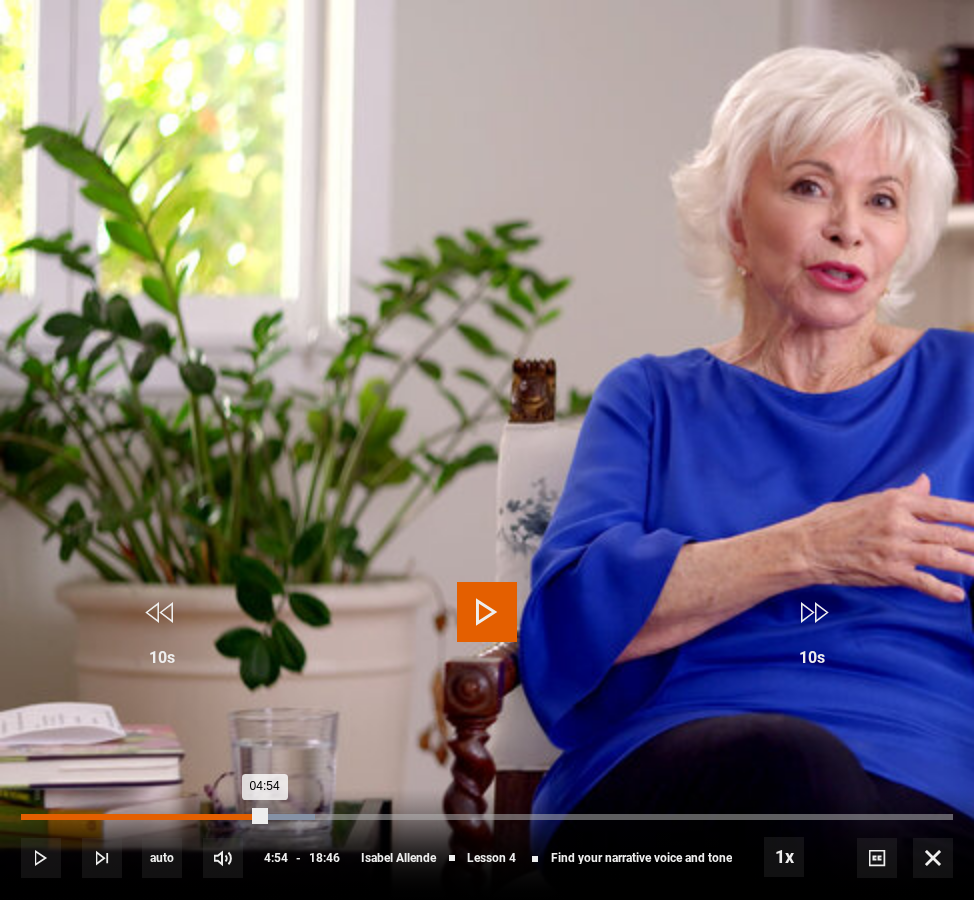 click on "04:37" at bounding box center (252, 817) 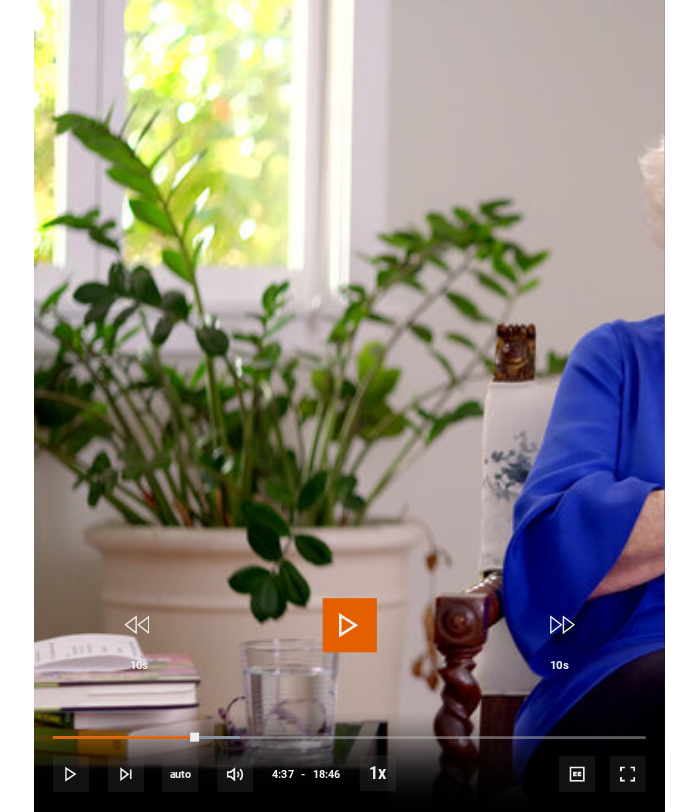 scroll, scrollTop: 1229, scrollLeft: 0, axis: vertical 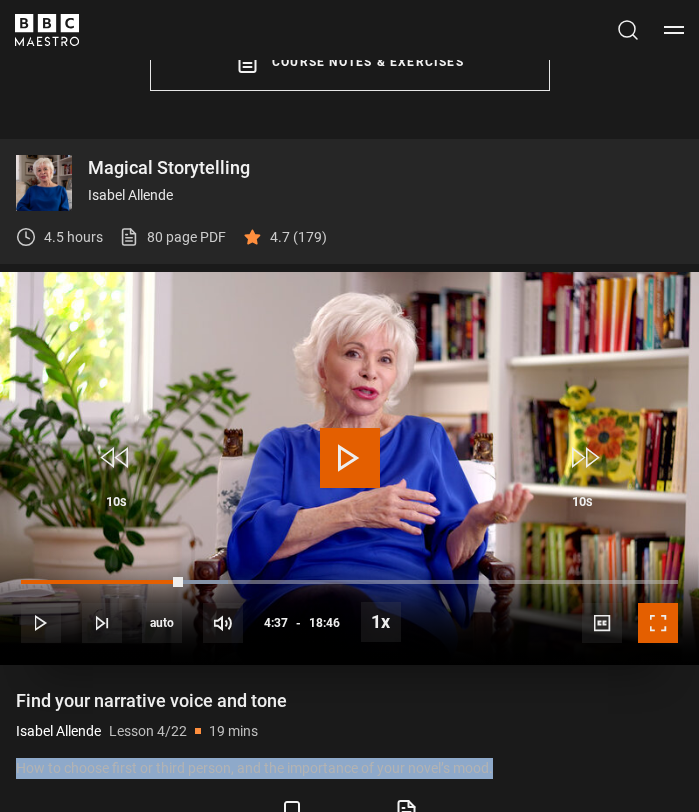 click at bounding box center [658, 623] 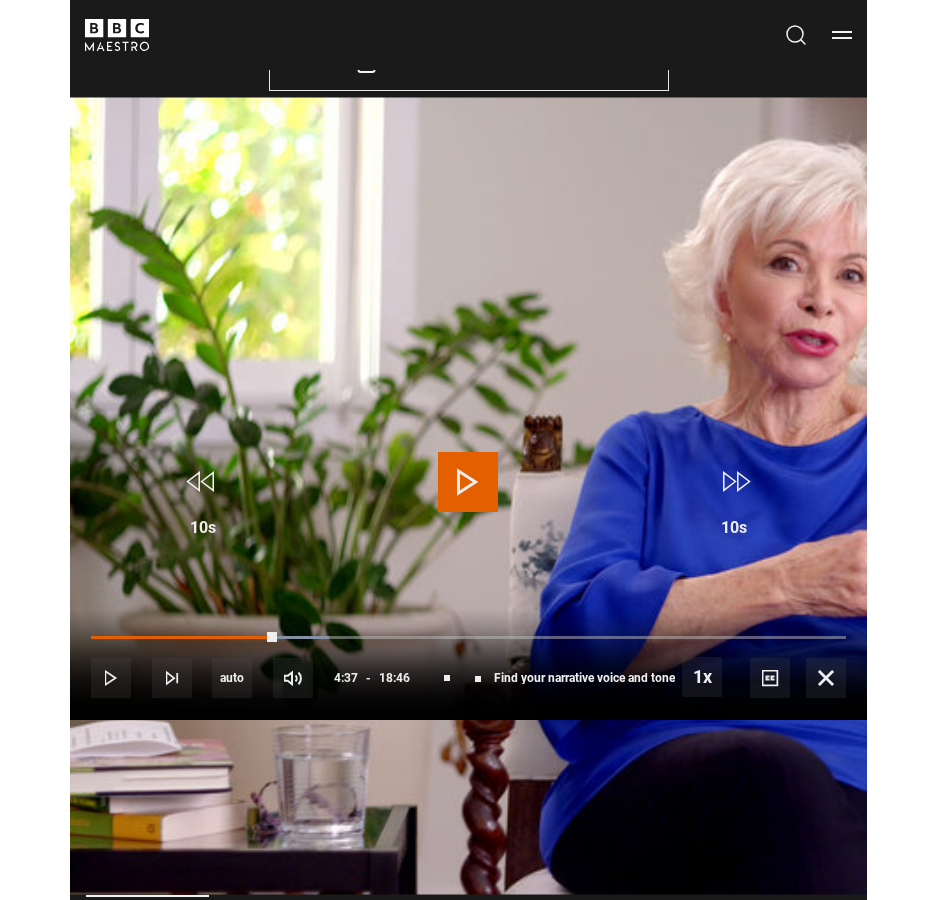 scroll, scrollTop: 804, scrollLeft: 0, axis: vertical 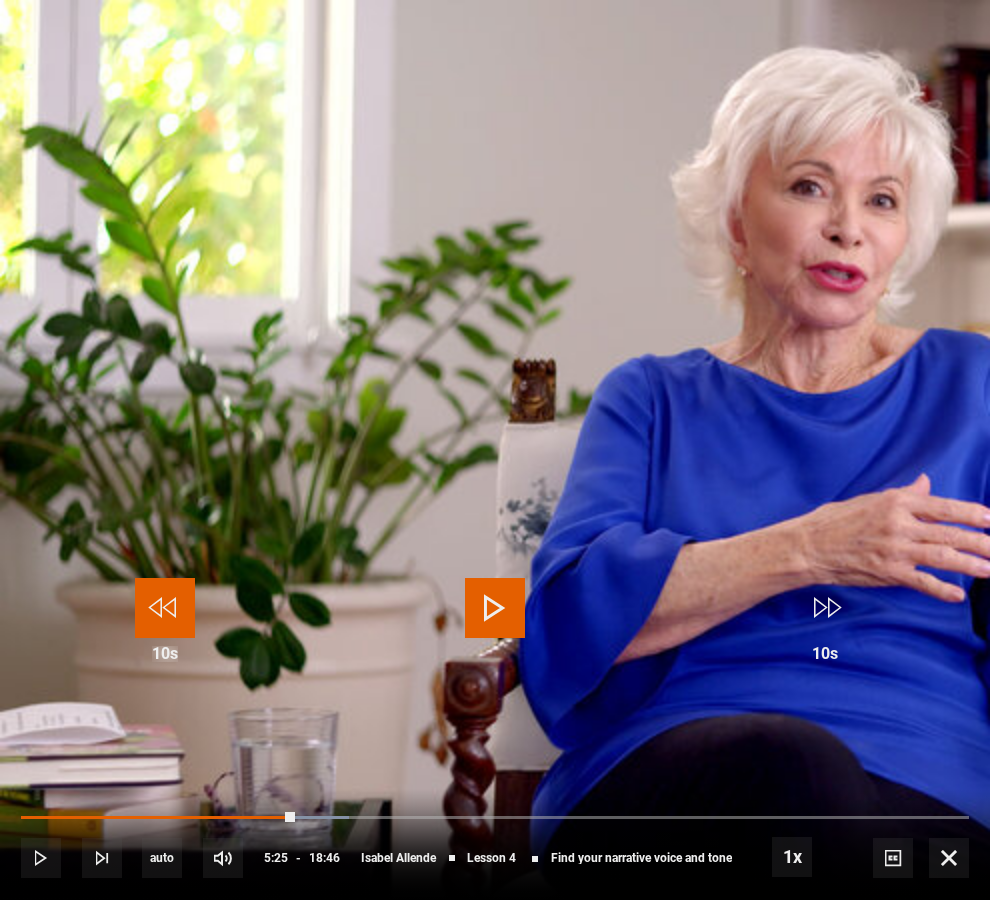 drag, startPoint x: 170, startPoint y: 614, endPoint x: 185, endPoint y: 606, distance: 17 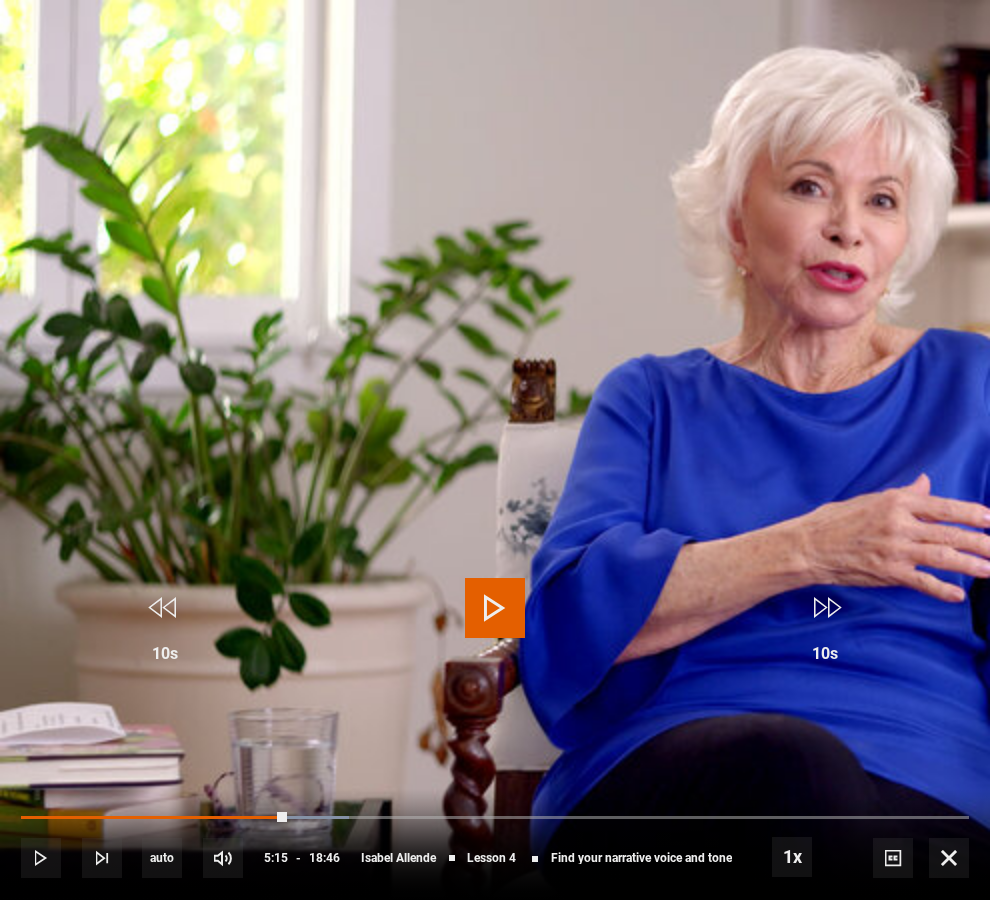 click at bounding box center [495, 608] 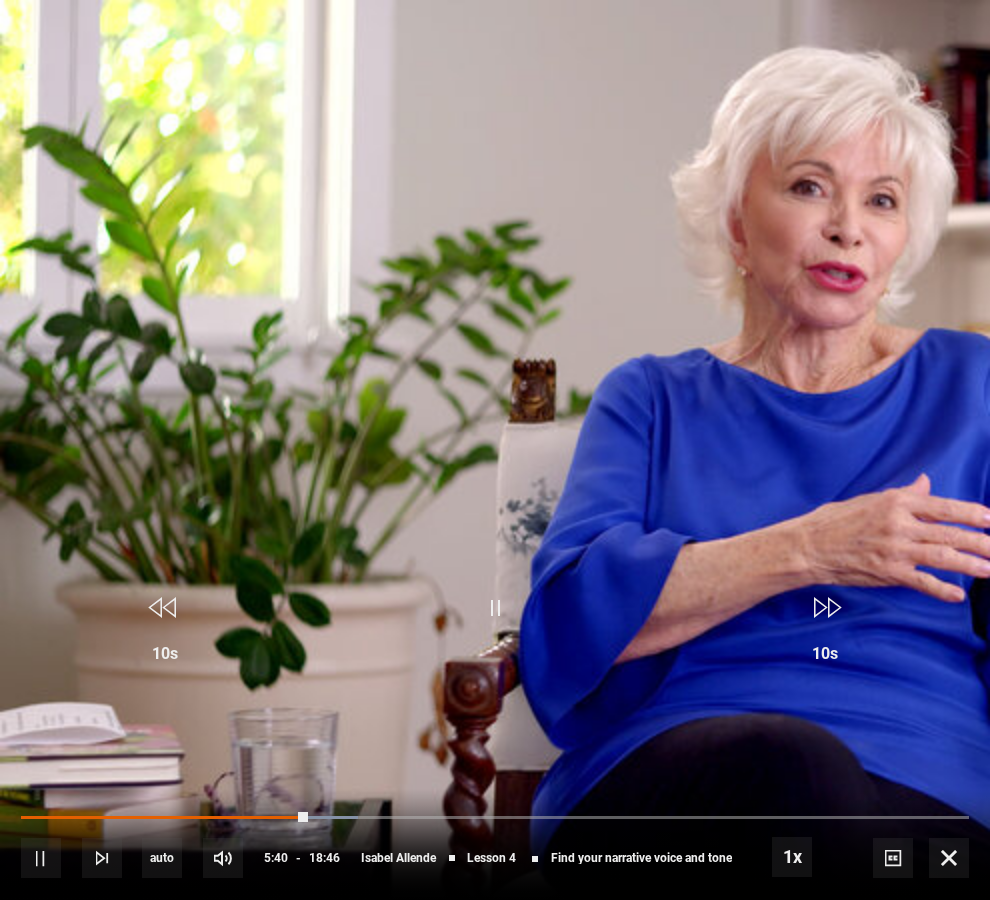 click at bounding box center (495, 450) 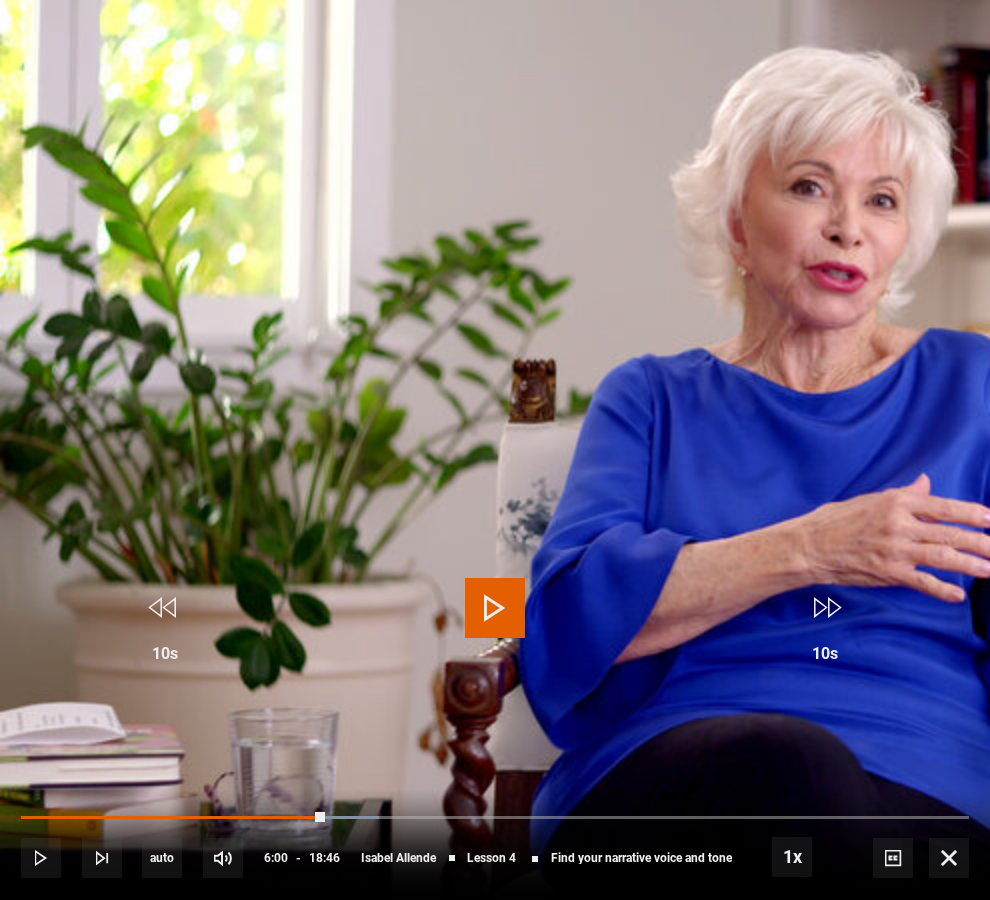 click at bounding box center (495, 608) 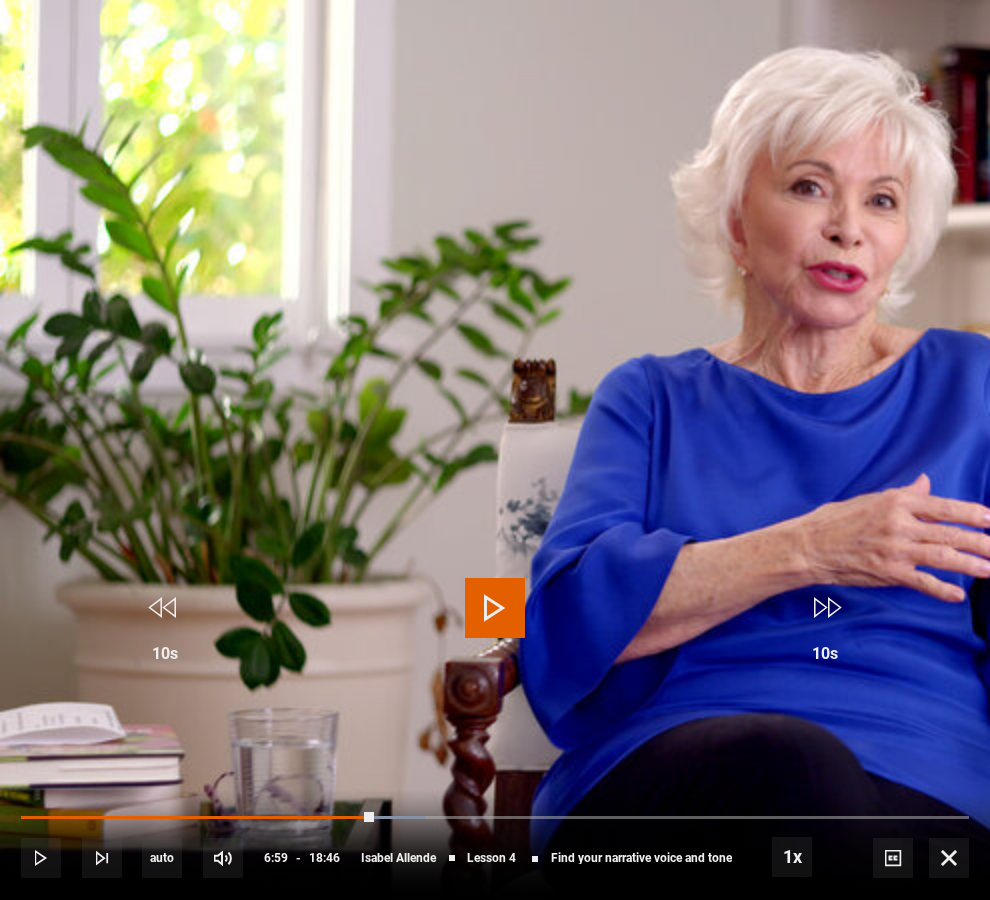 click at bounding box center [495, 608] 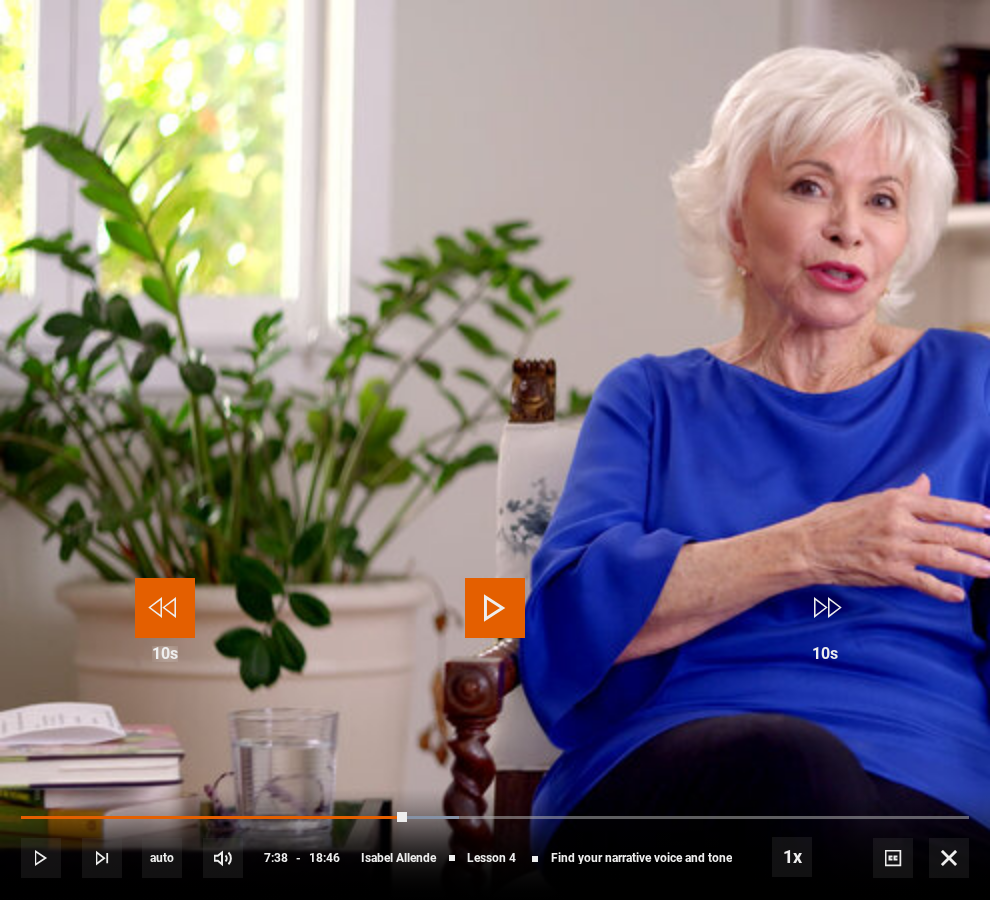 click at bounding box center [165, 608] 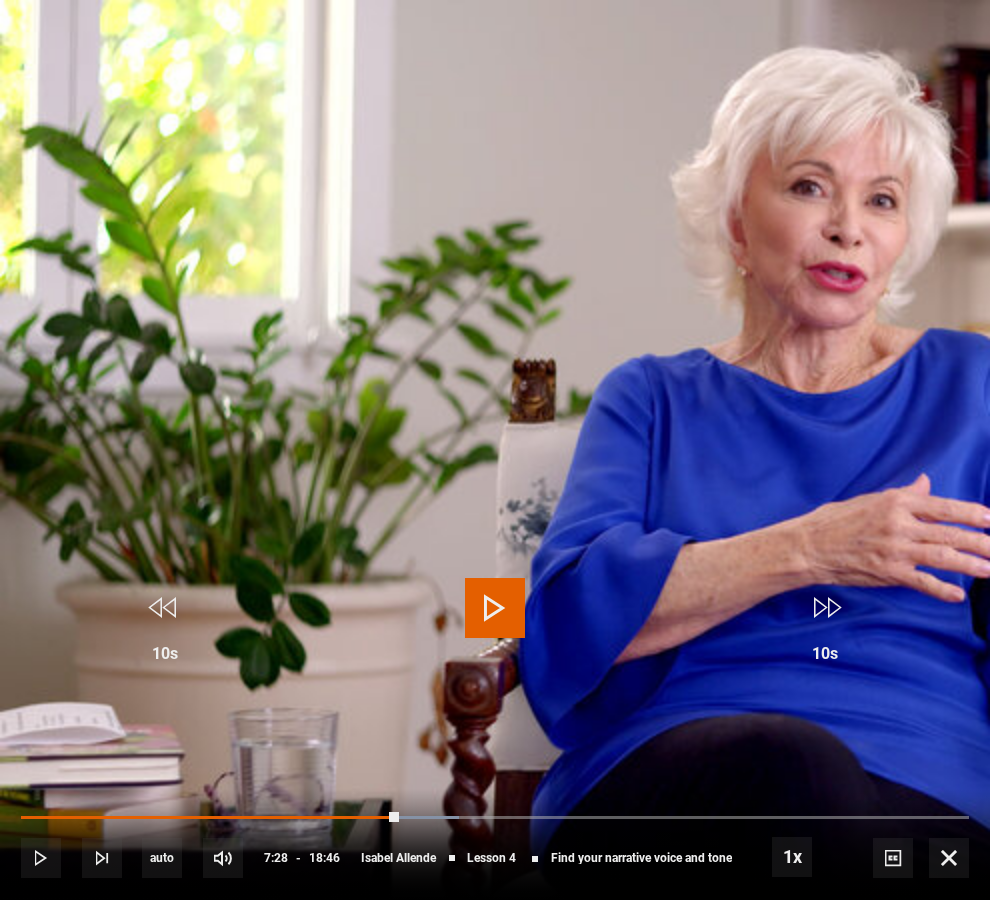 click at bounding box center (495, 608) 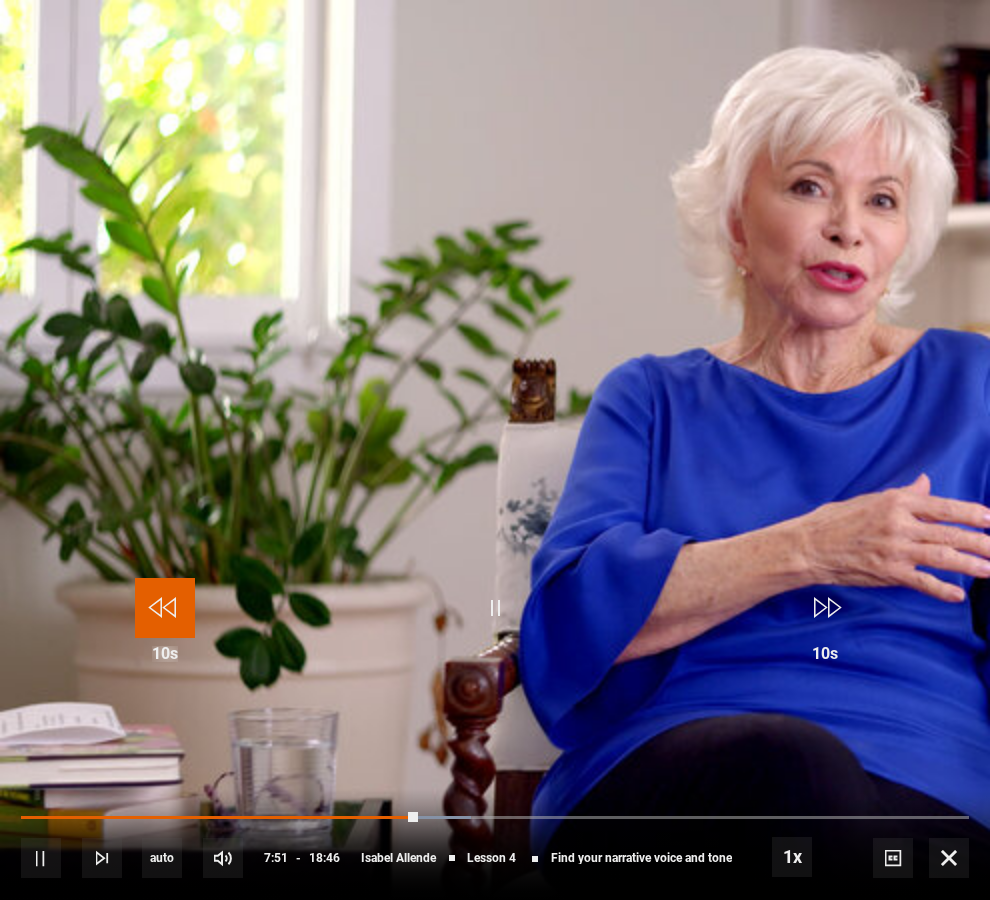 click at bounding box center (165, 608) 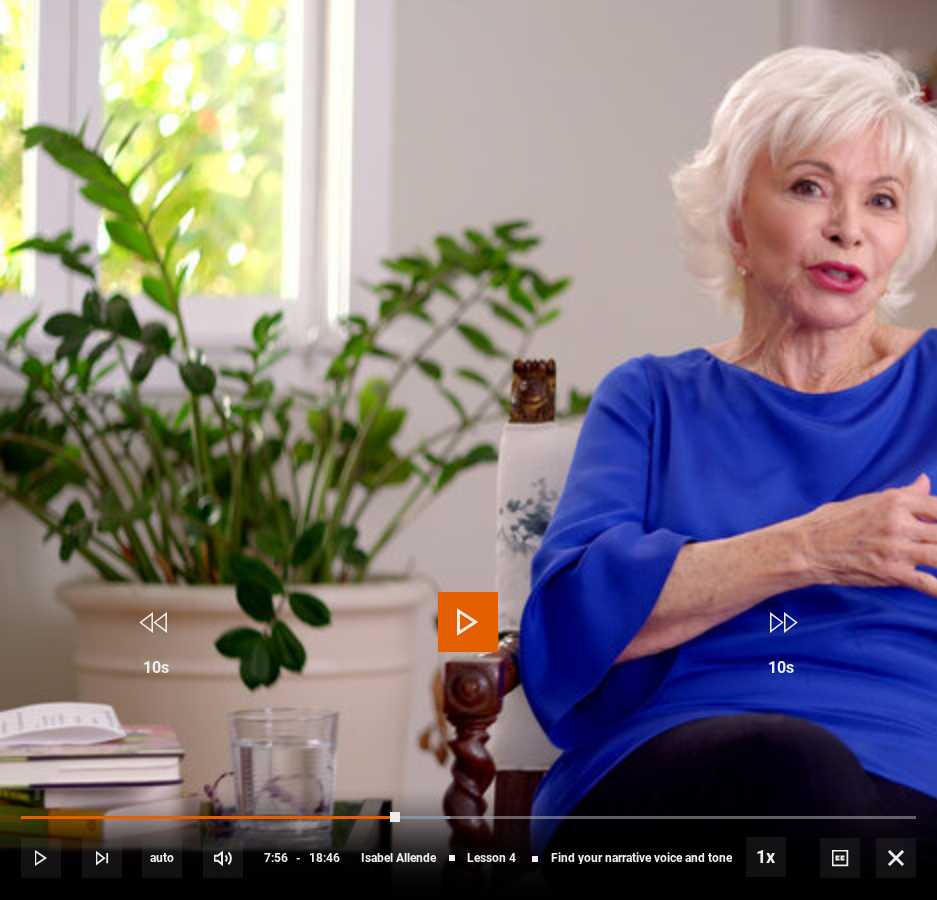 click at bounding box center (468, 622) 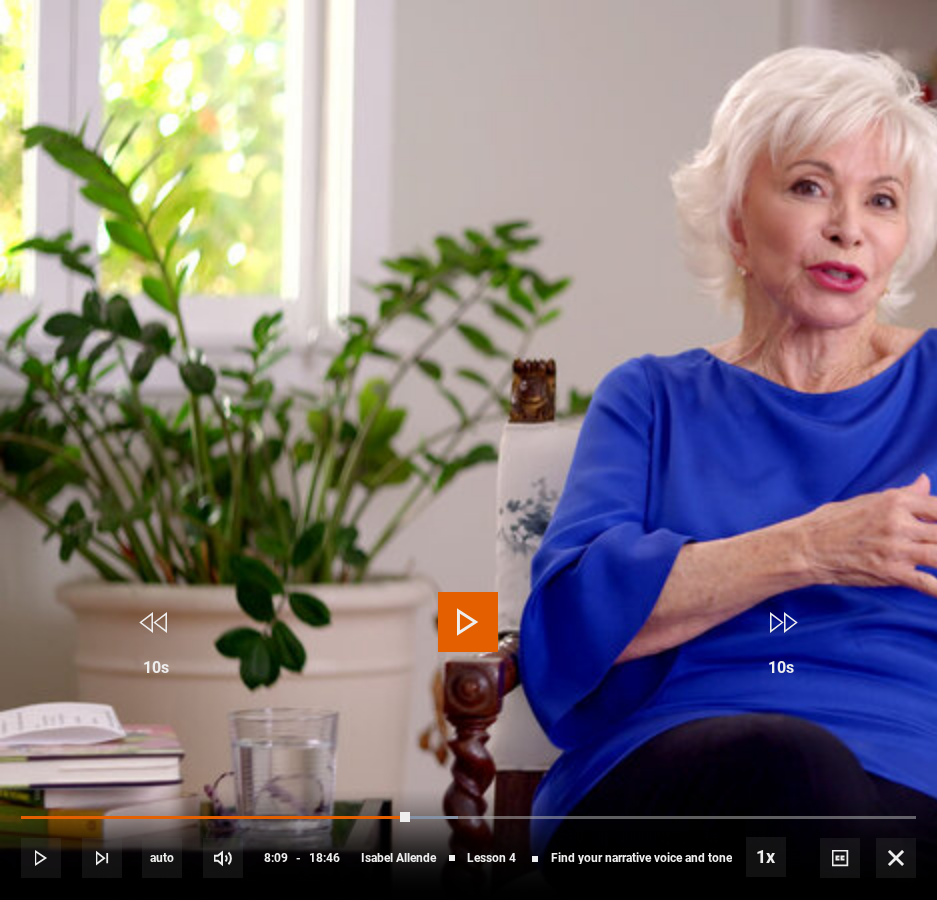 click at bounding box center [468, 622] 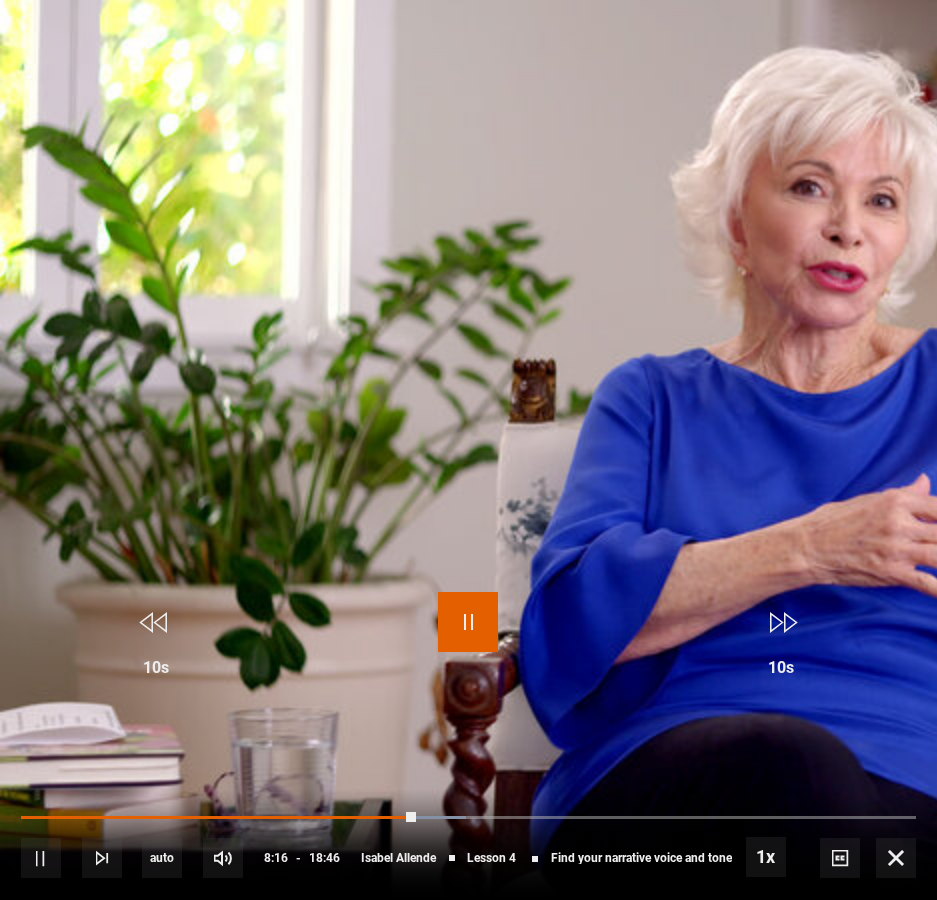 click at bounding box center [468, 622] 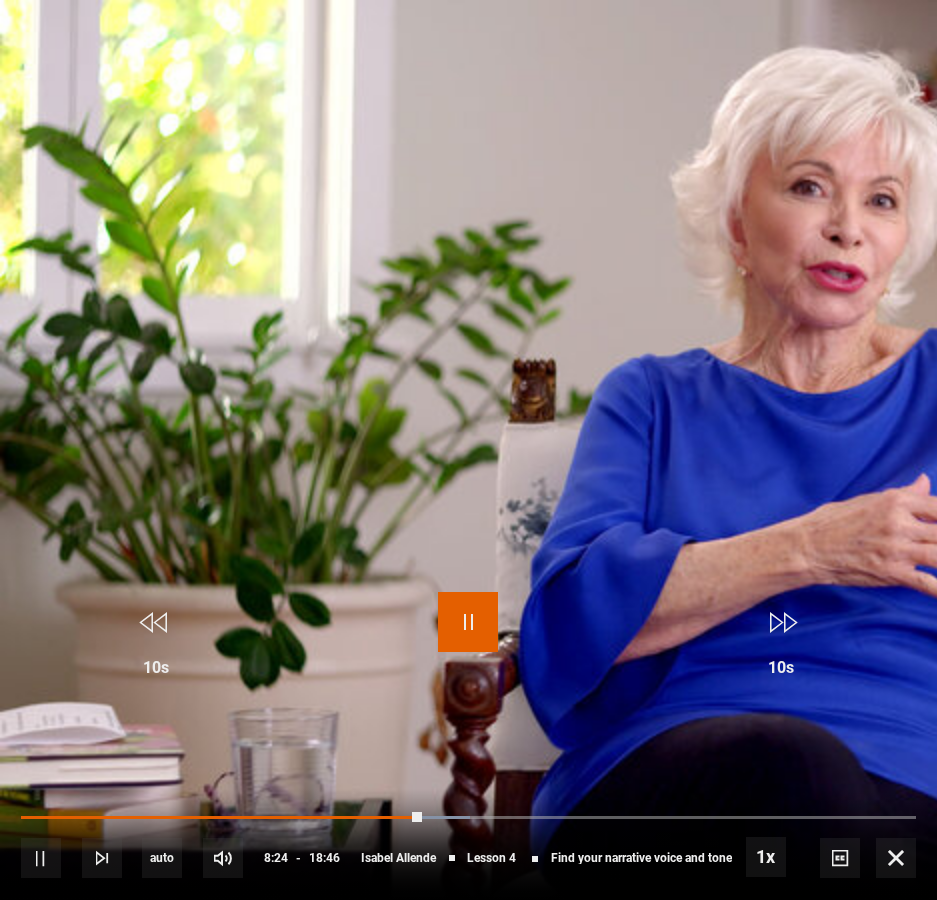 click at bounding box center (468, 622) 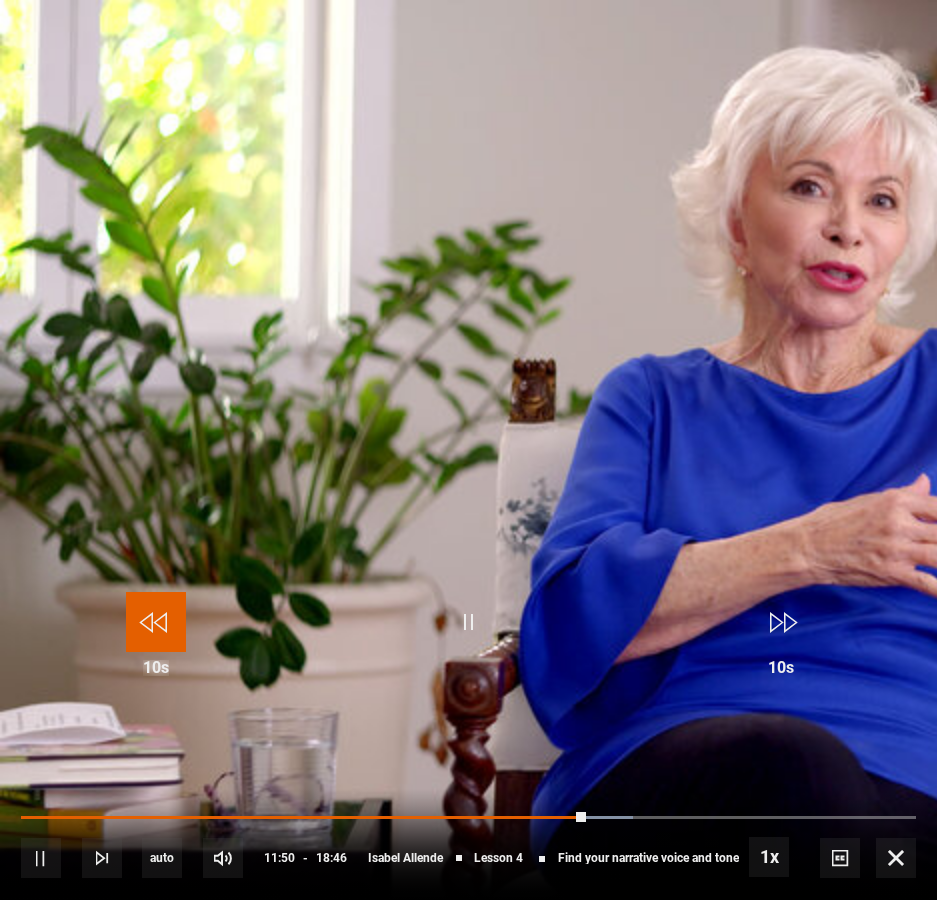 click at bounding box center (156, 622) 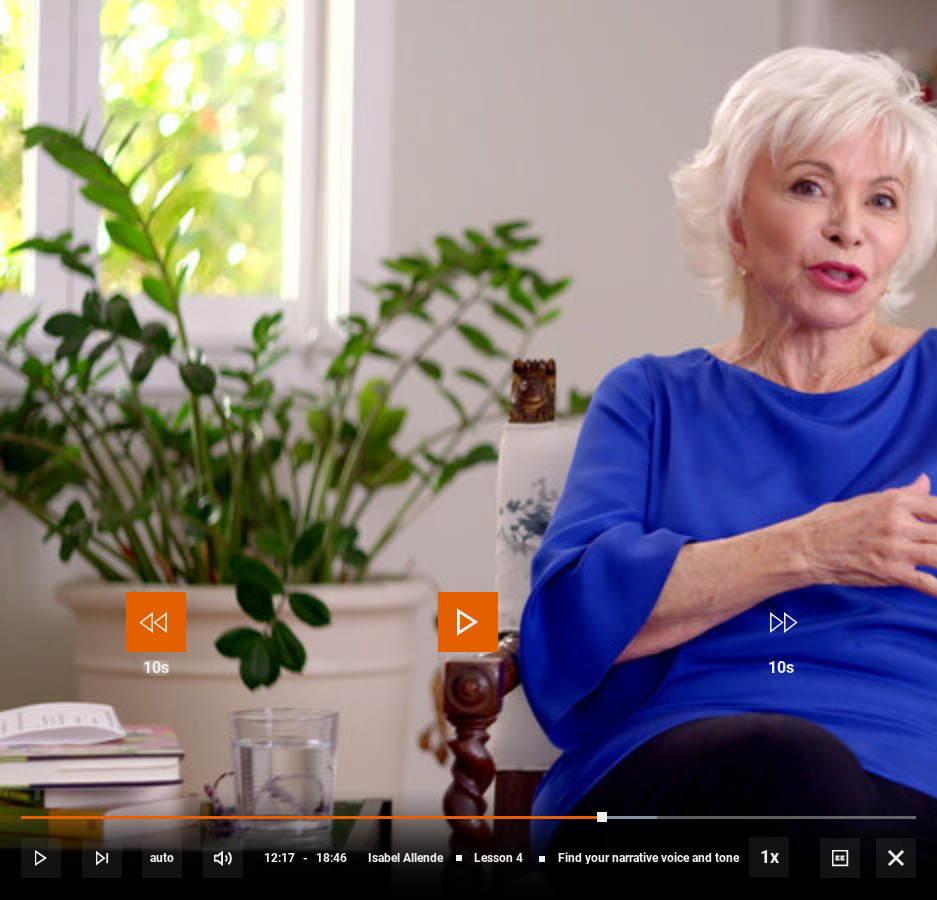 click at bounding box center (156, 622) 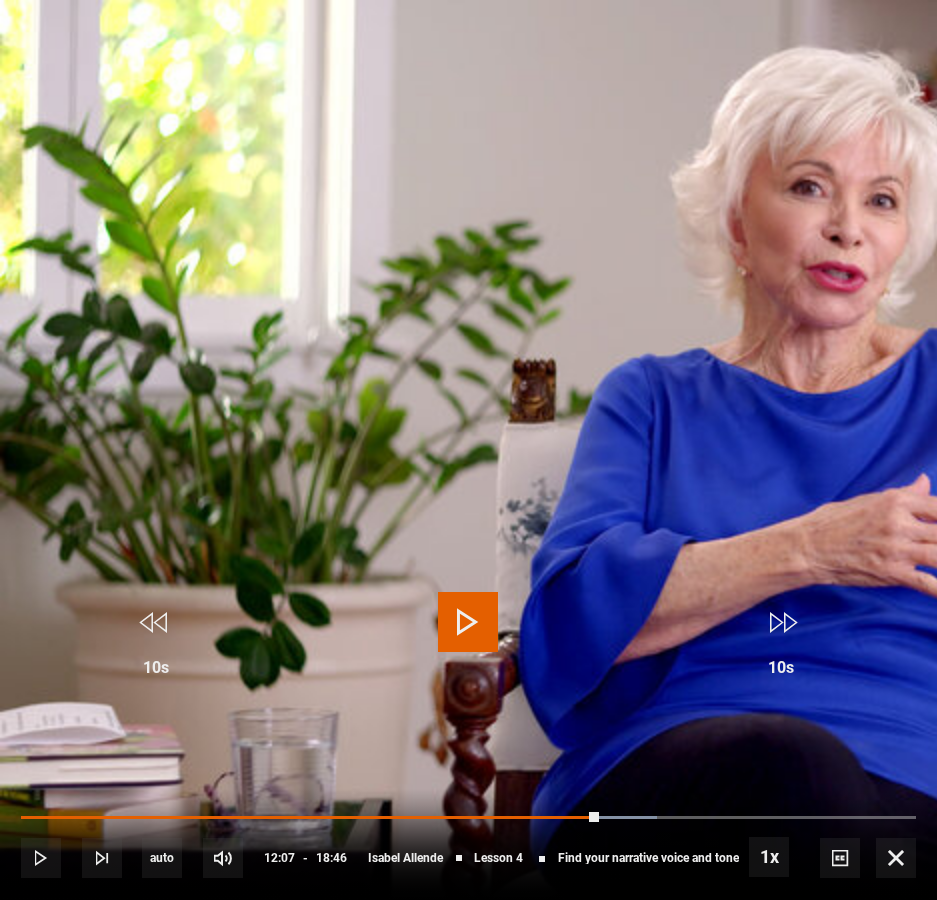 click at bounding box center [468, 622] 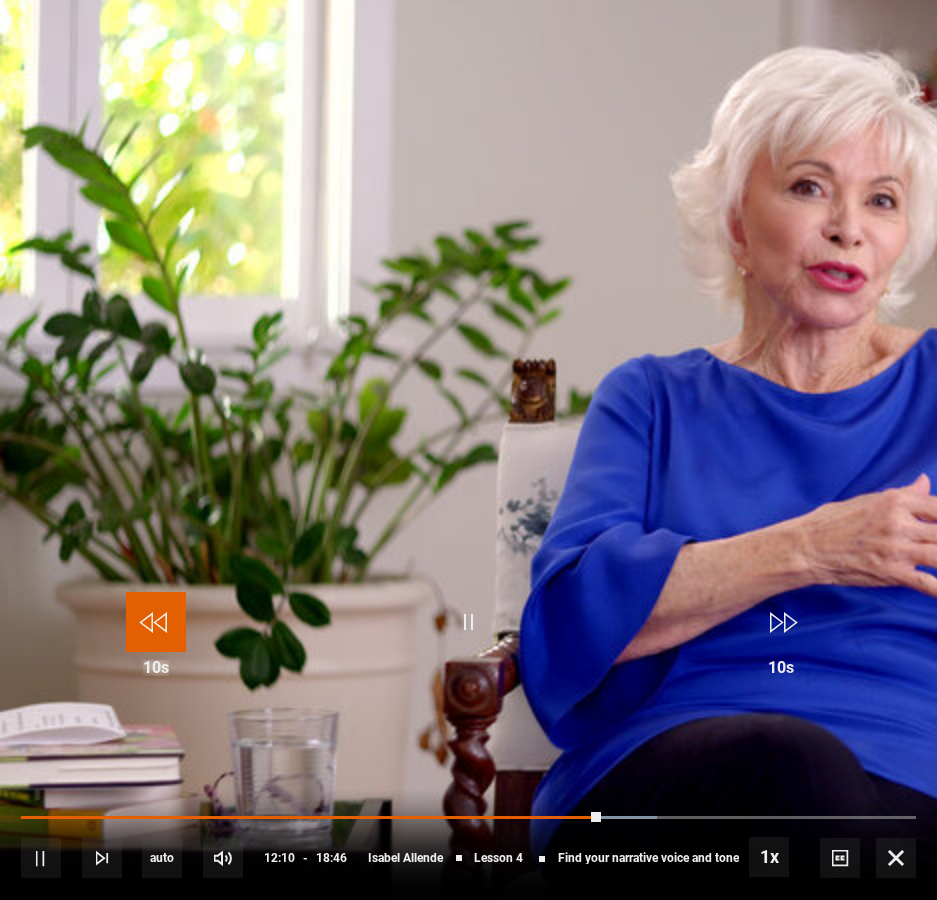 drag, startPoint x: 155, startPoint y: 635, endPoint x: 194, endPoint y: 630, distance: 39.319206 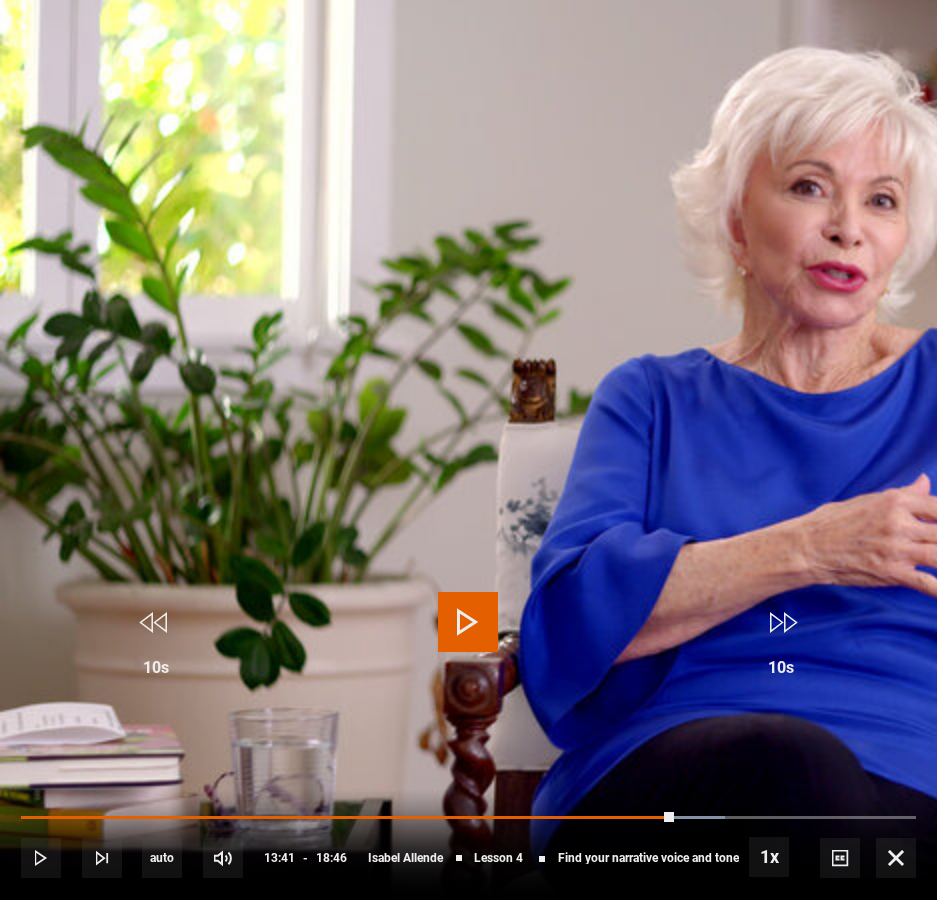 click at bounding box center [468, 622] 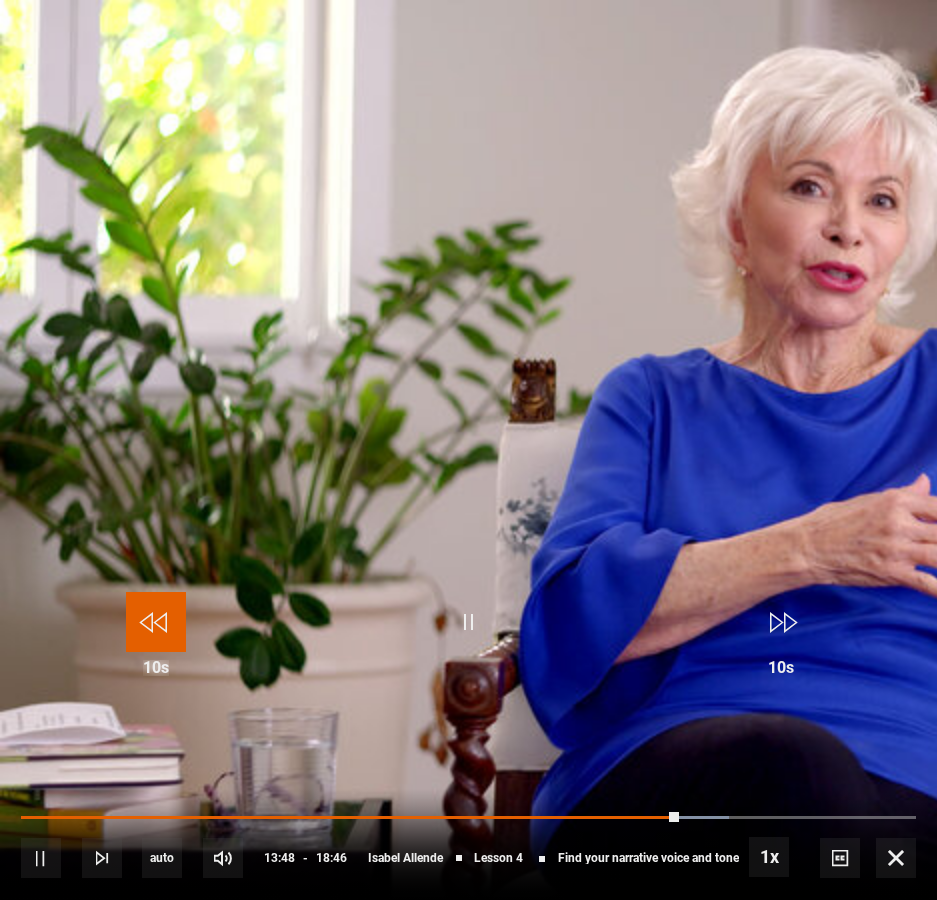 click at bounding box center [156, 622] 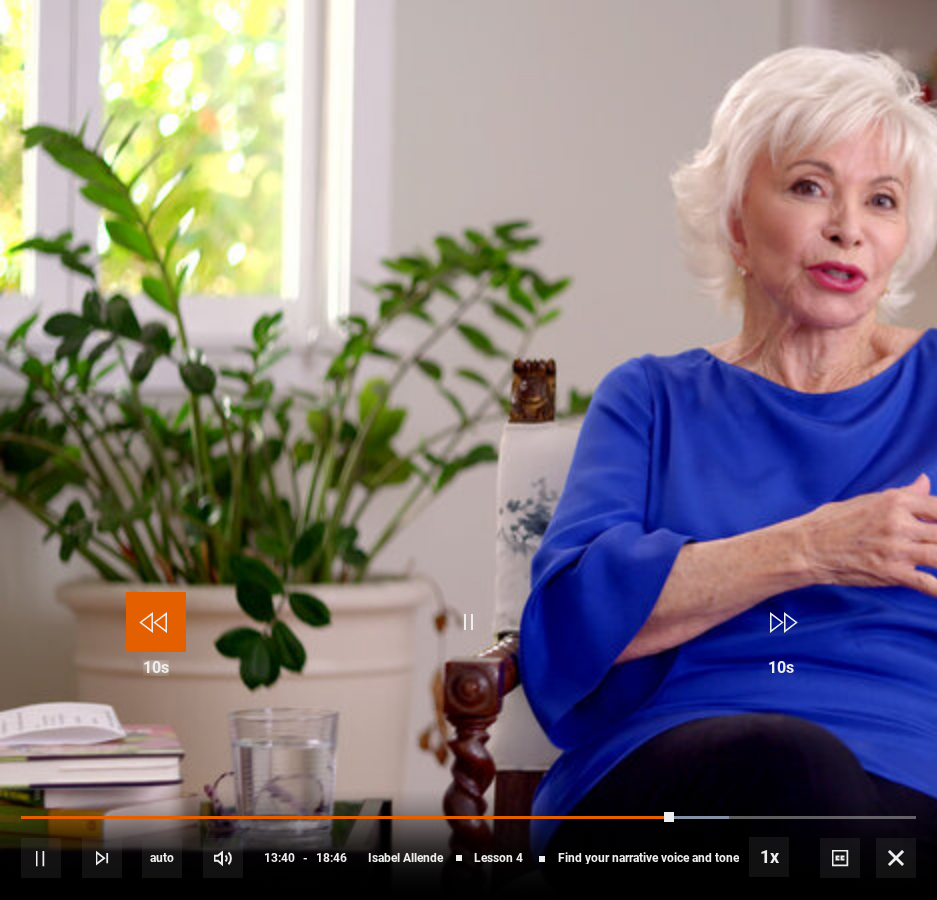click at bounding box center (156, 622) 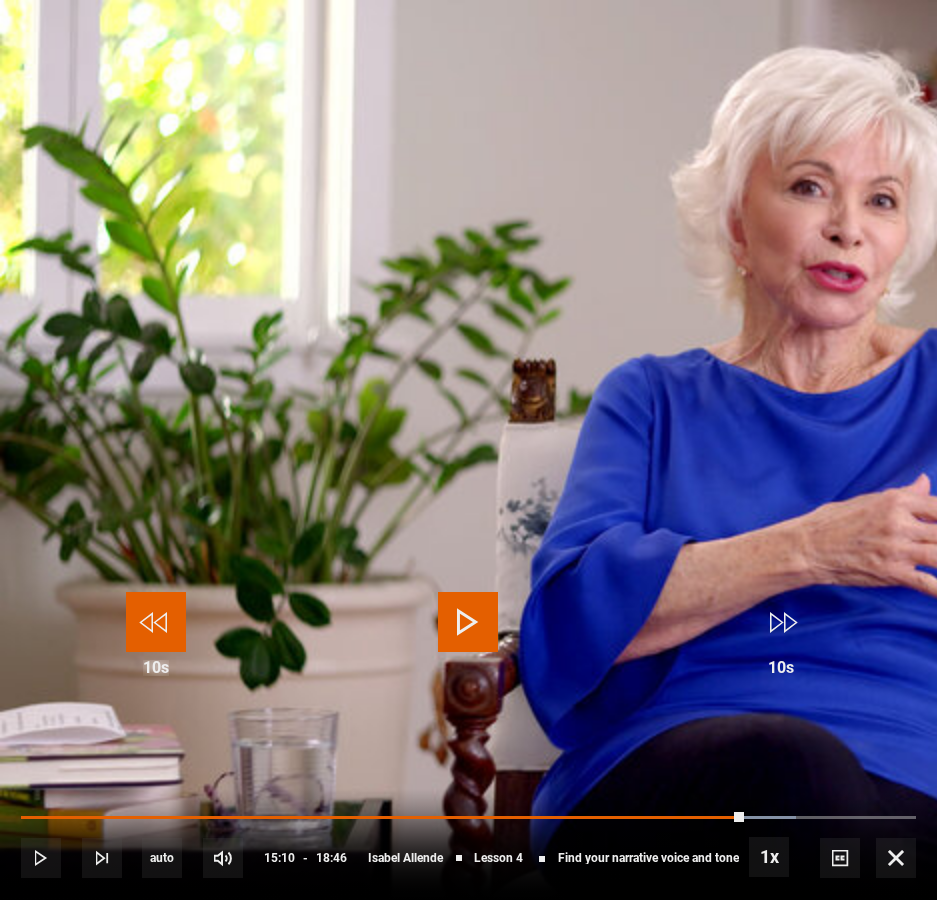 click on "10s Skip Back 10 seconds" at bounding box center [156, 634] 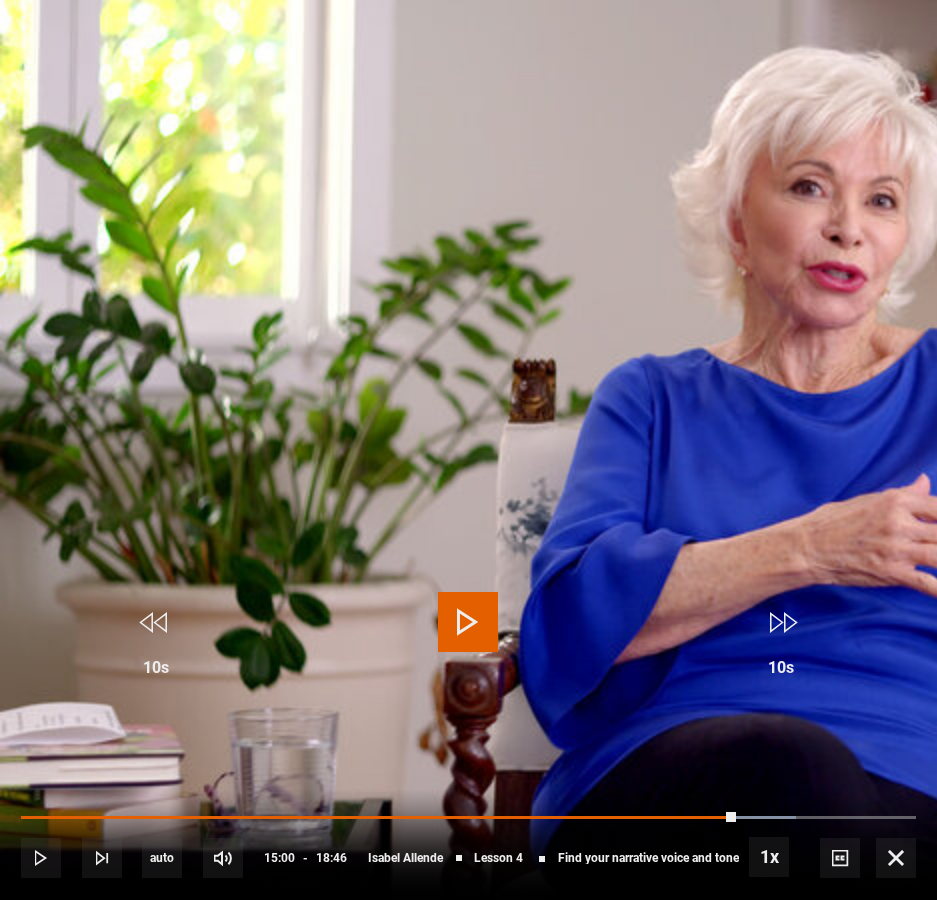 drag, startPoint x: 457, startPoint y: 617, endPoint x: 470, endPoint y: 610, distance: 14.764823 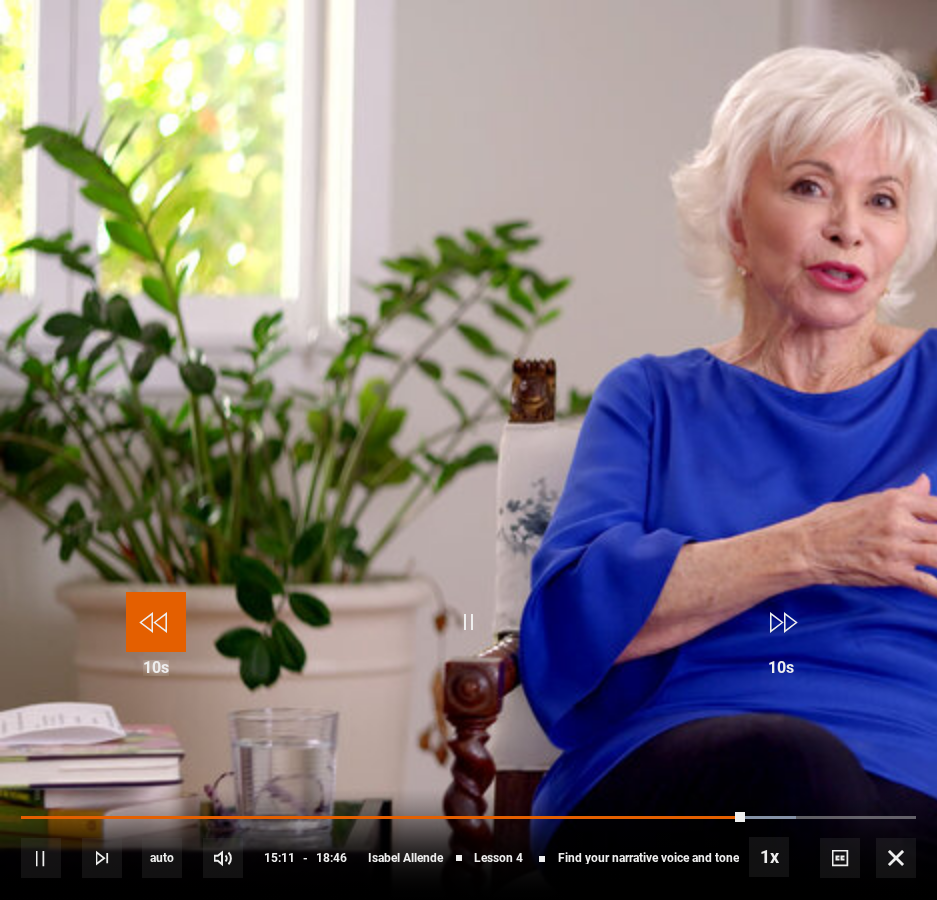 click at bounding box center (156, 622) 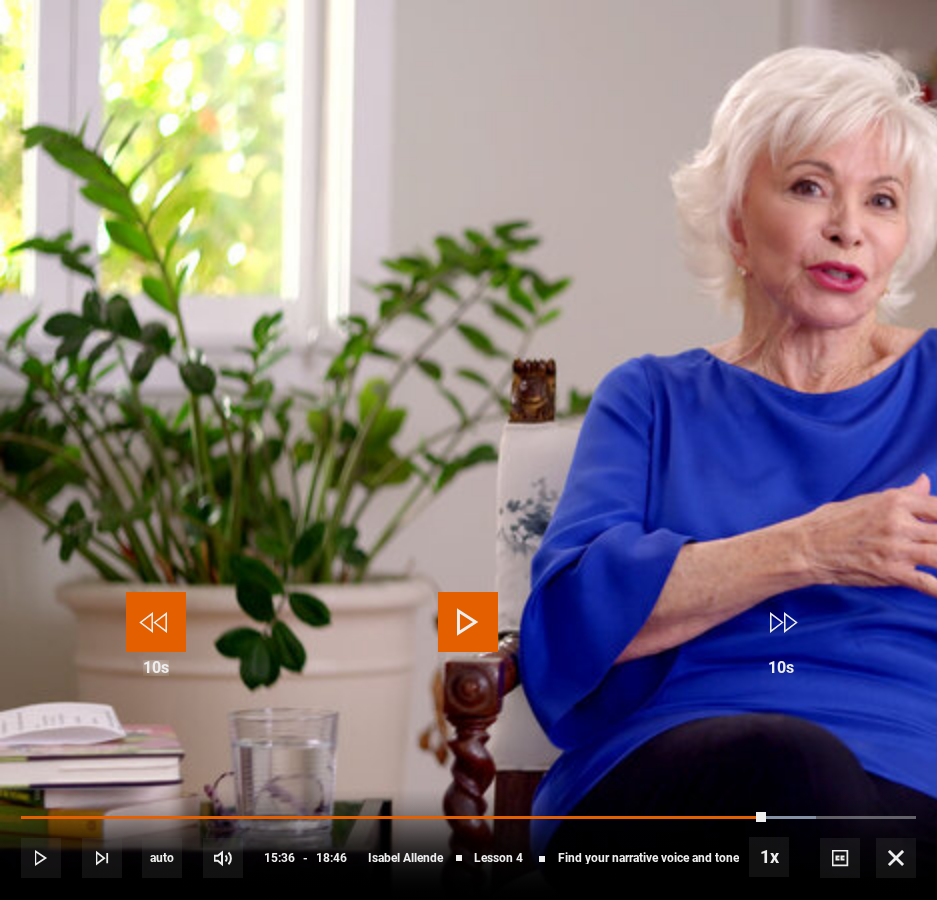 drag, startPoint x: 167, startPoint y: 630, endPoint x: 184, endPoint y: 619, distance: 20.248457 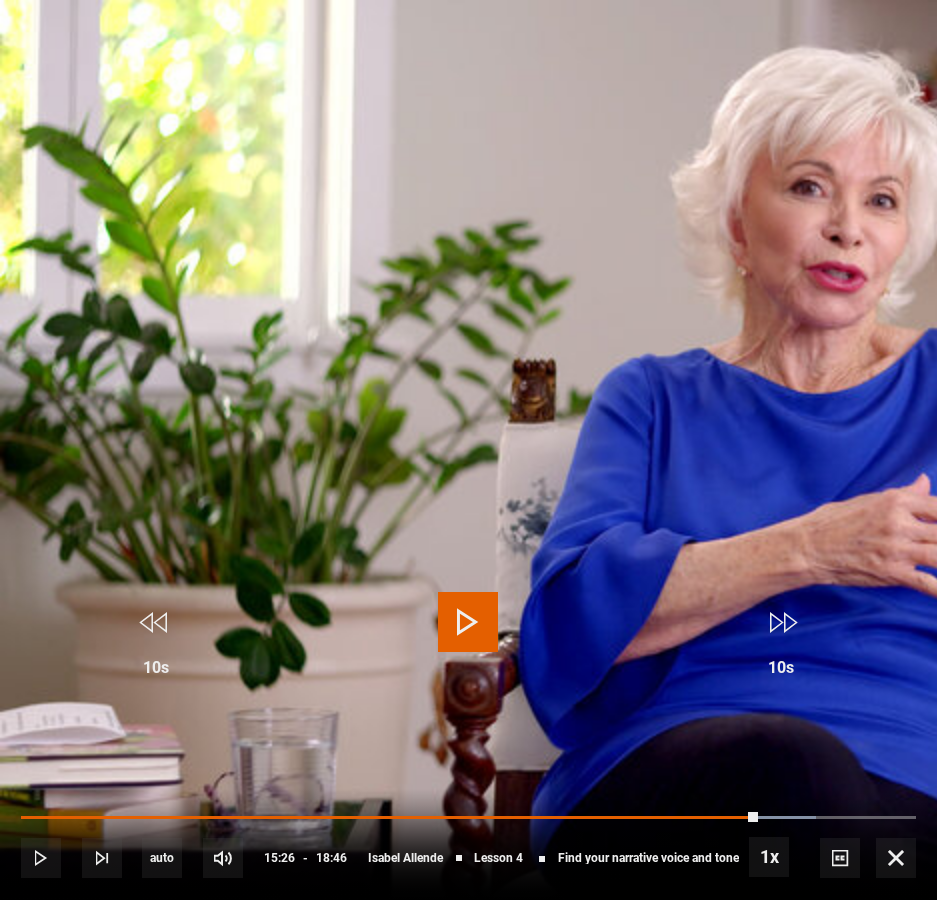 click at bounding box center [468, 622] 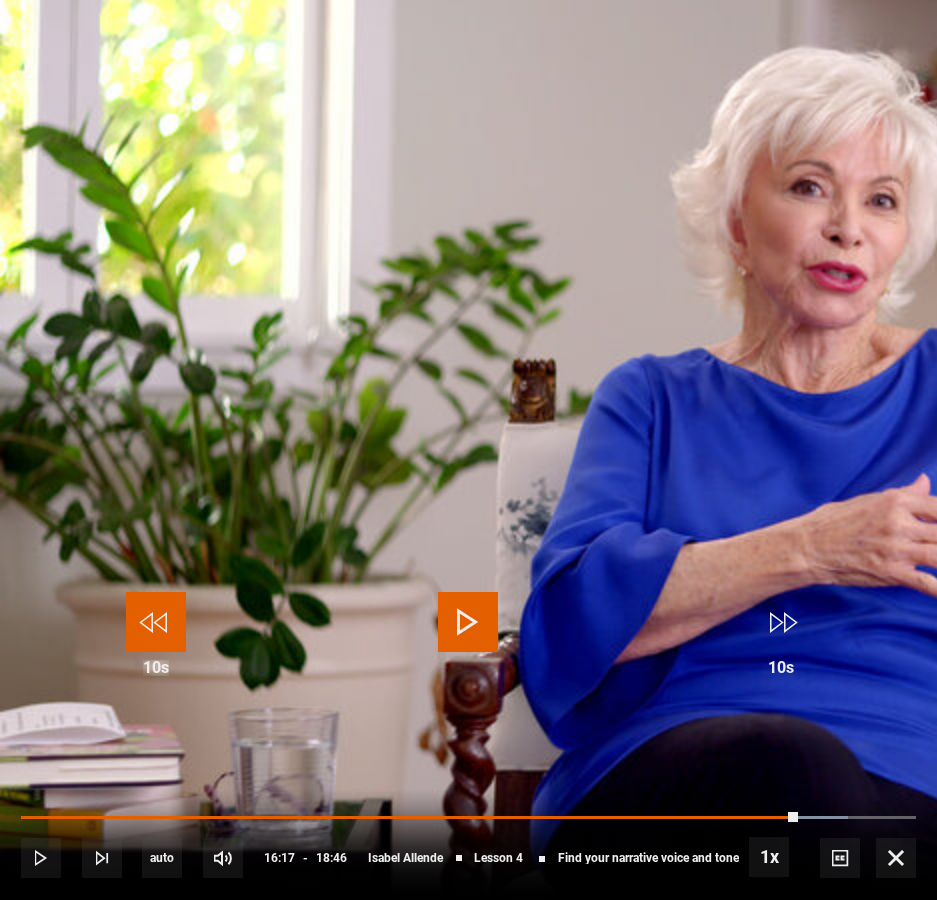 click at bounding box center [156, 622] 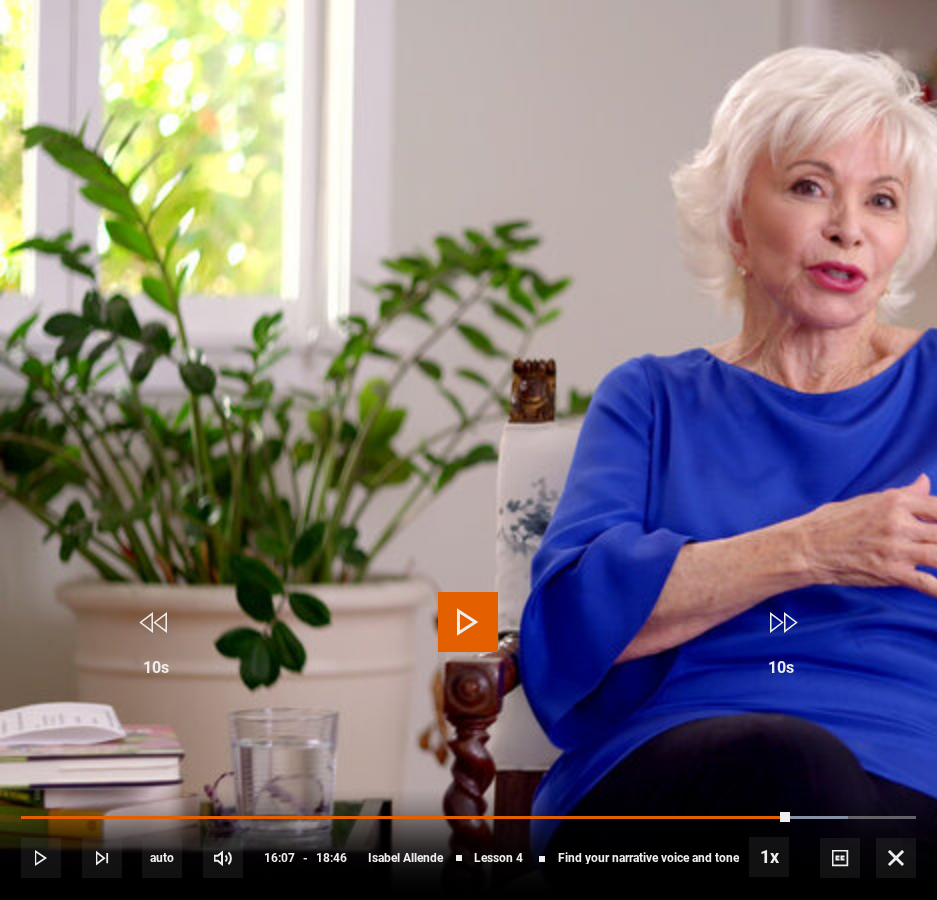 click at bounding box center [468, 450] 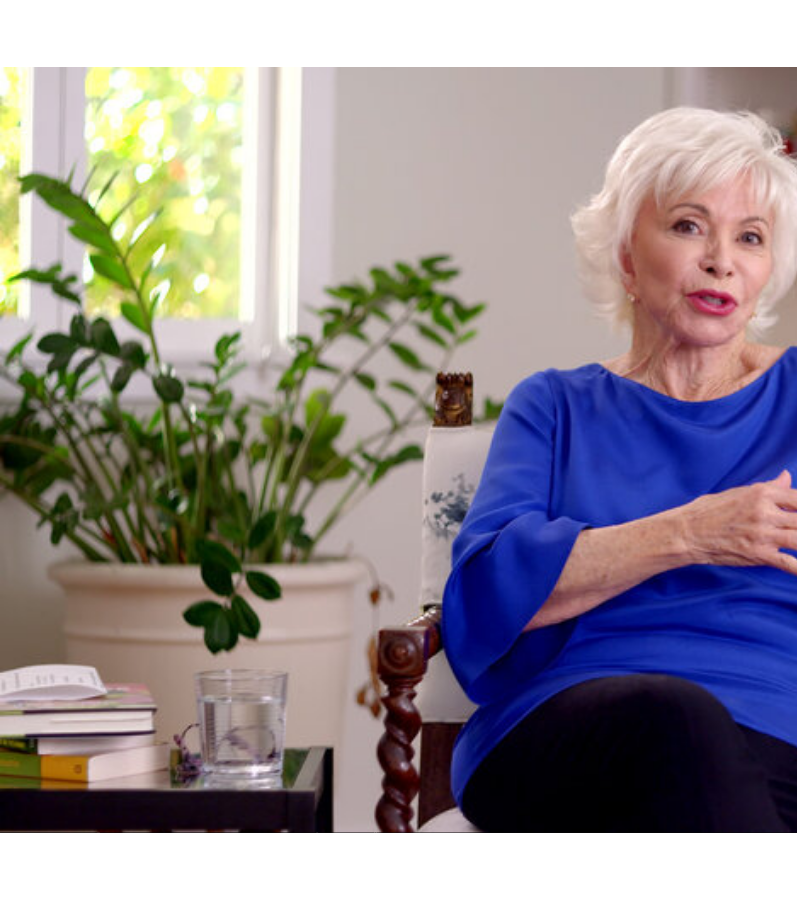 scroll, scrollTop: 1227, scrollLeft: 0, axis: vertical 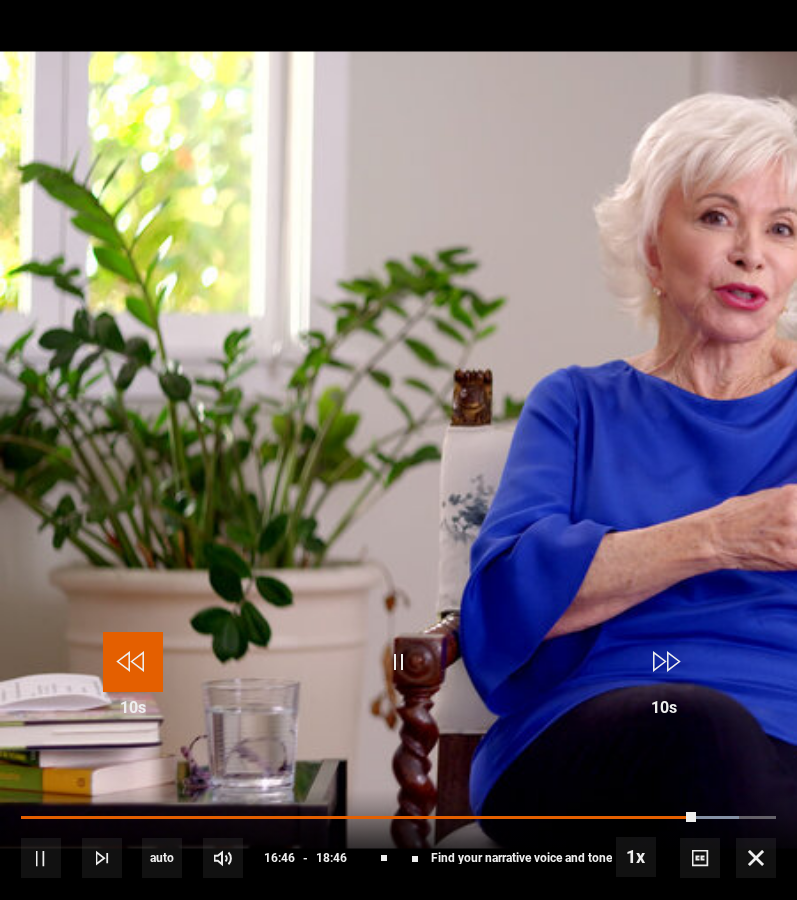 click at bounding box center [133, 662] 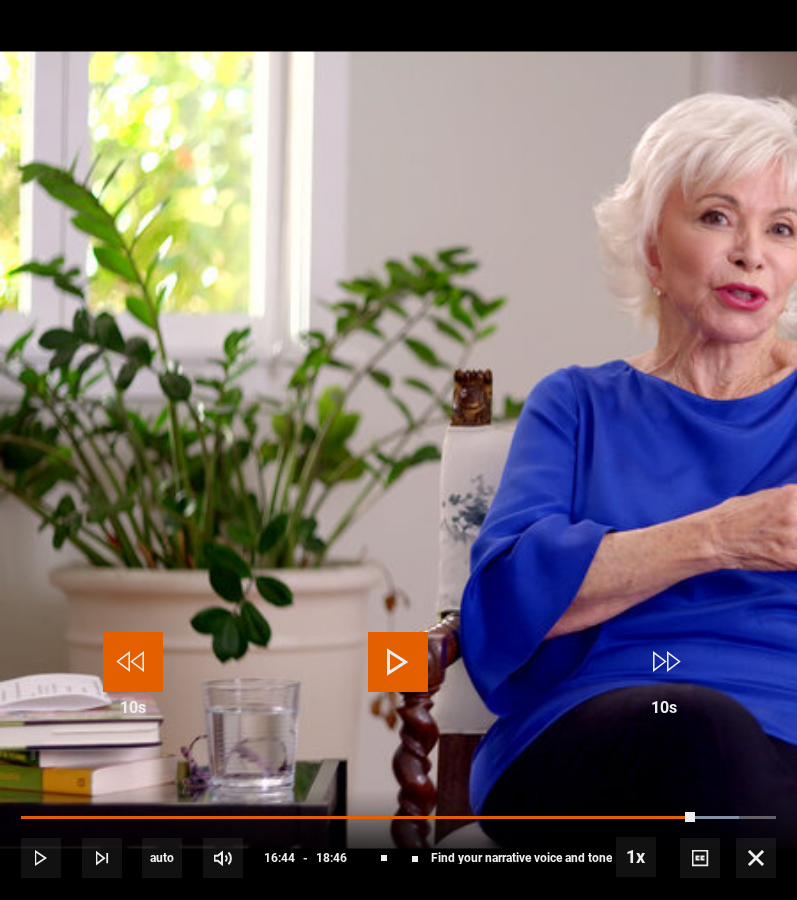click at bounding box center [133, 662] 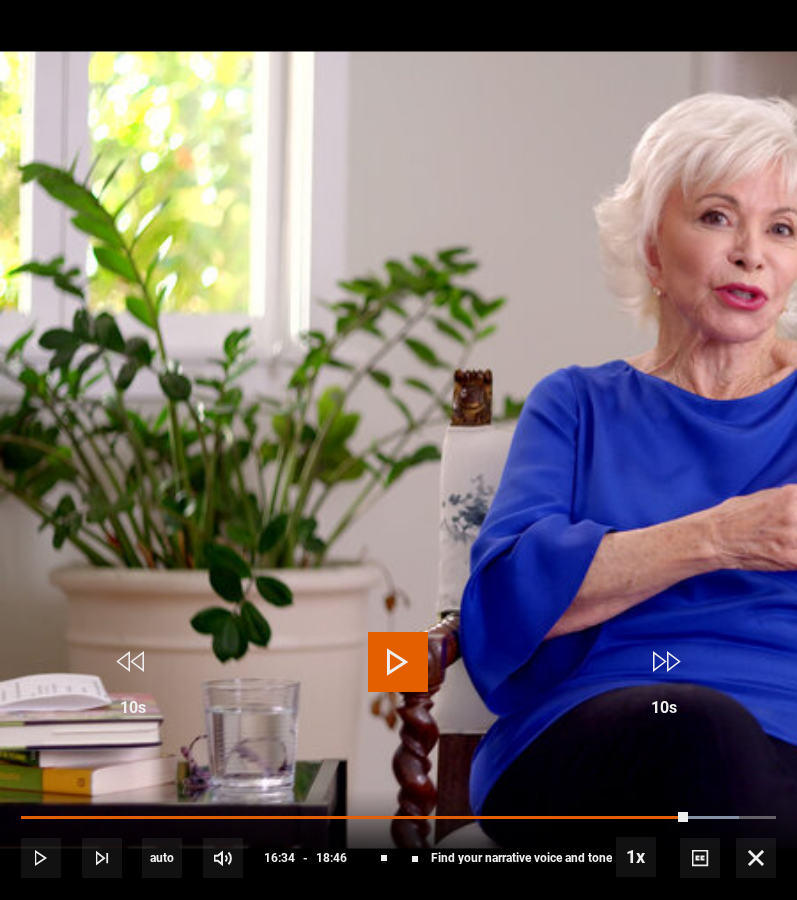 drag, startPoint x: 371, startPoint y: 665, endPoint x: 390, endPoint y: 666, distance: 19.026299 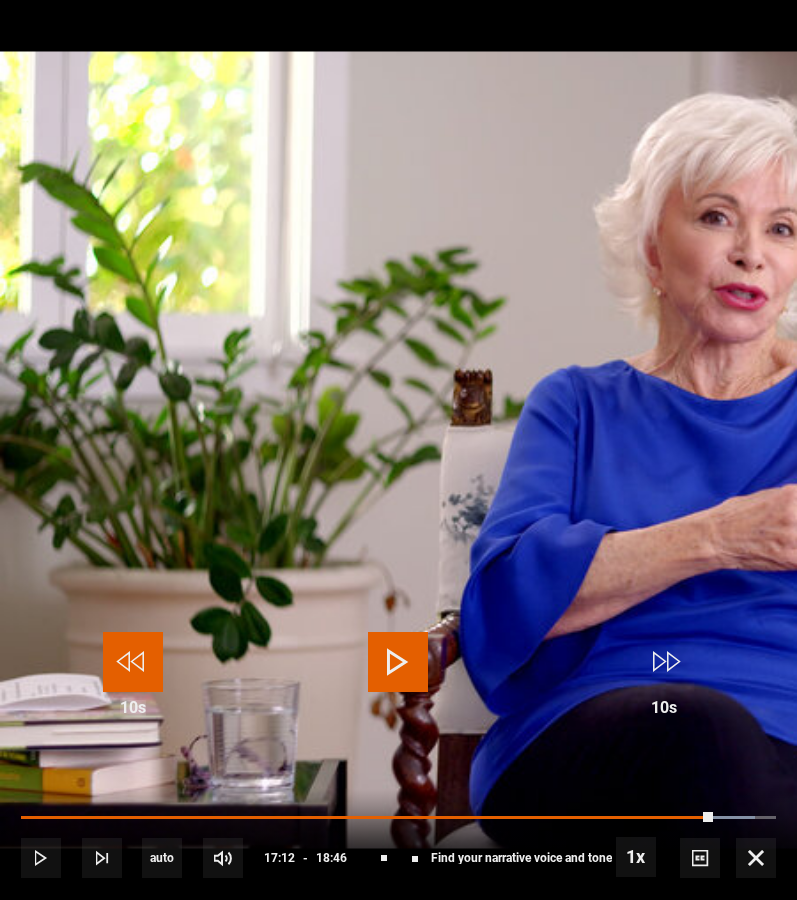 click at bounding box center [133, 662] 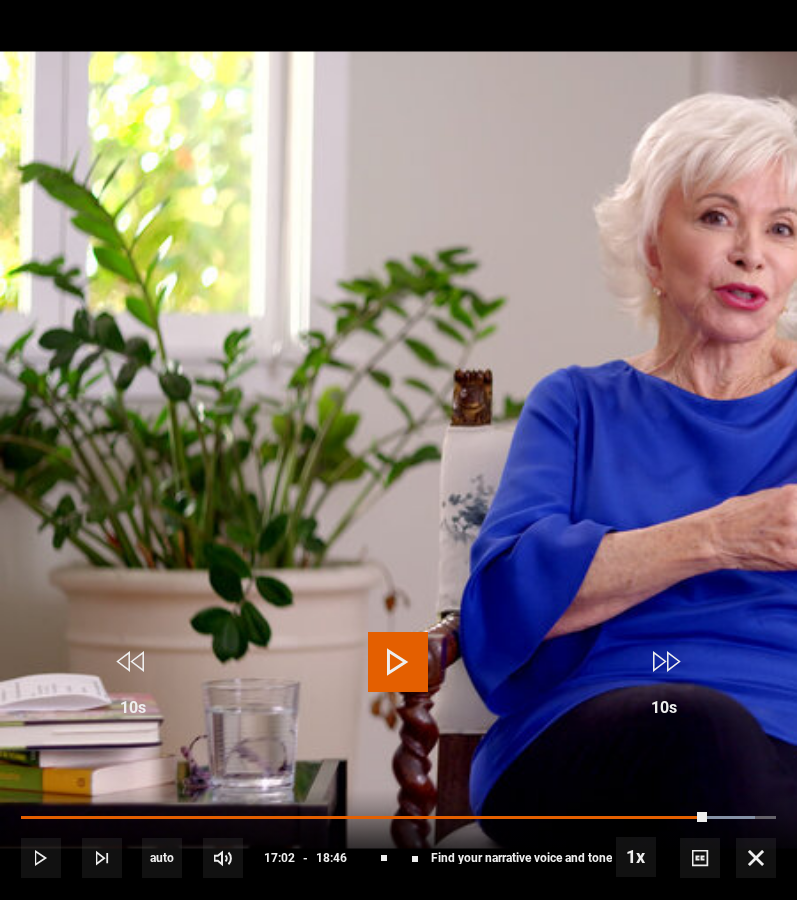 click at bounding box center [398, 662] 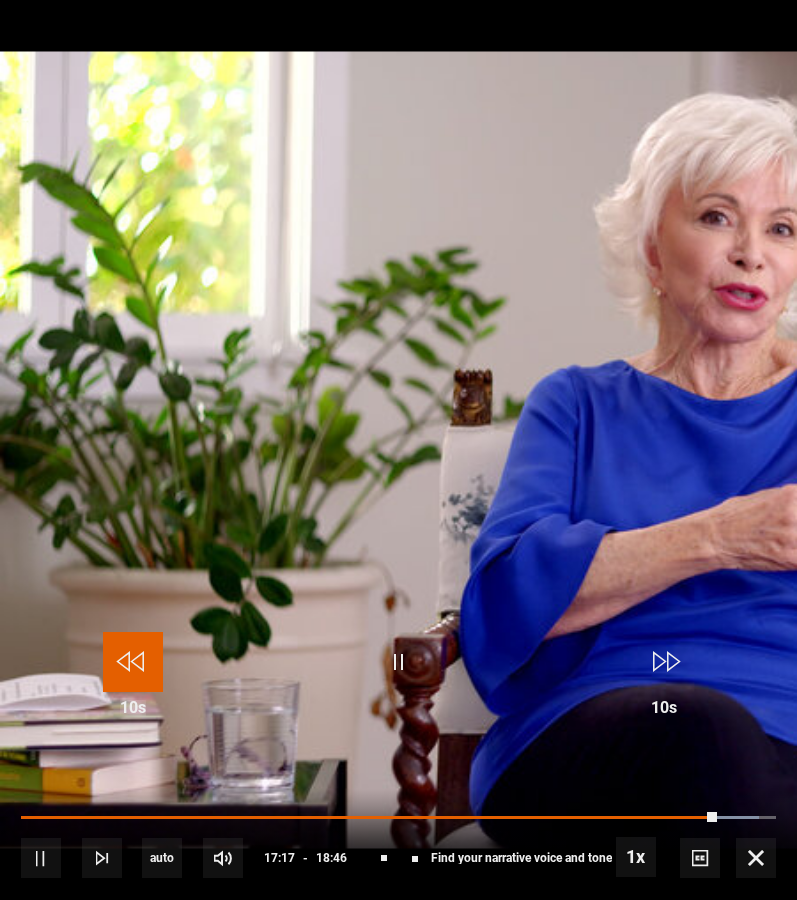 click at bounding box center [133, 662] 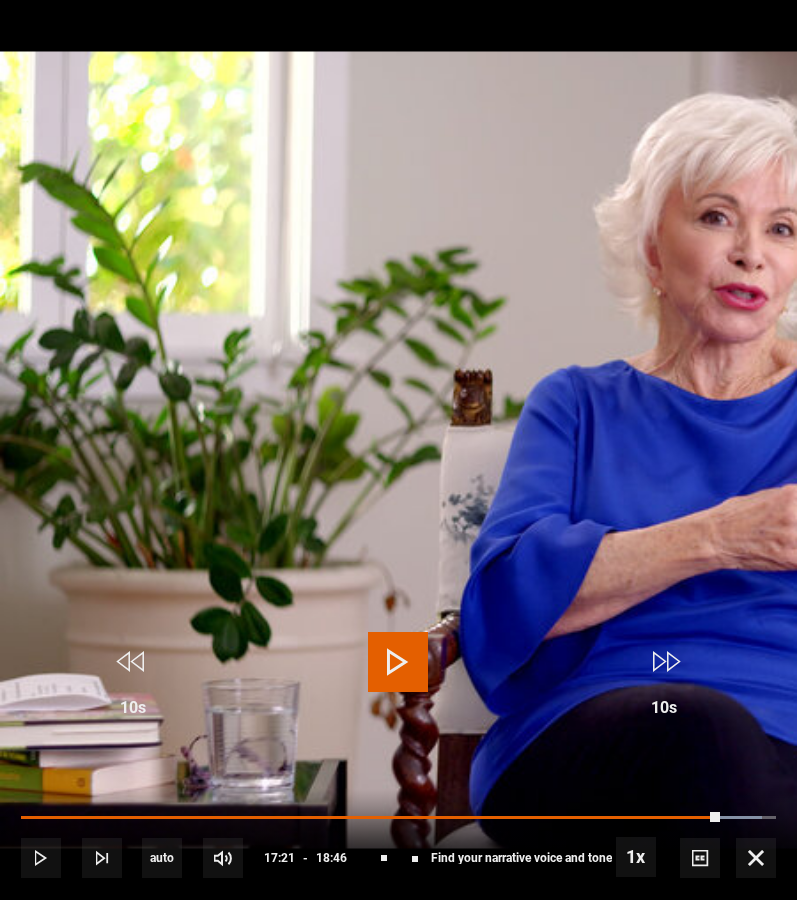 click on "Video Player is loading. Play Lesson Find your narrative voice and tone 10s Skip Back 10 seconds Play 10s Skip Forward 10 seconds Loaded :  98.13% 02:56 17:21 Play Mute 100% Current Time  17:21 - Duration  18:46
[FIRST] [LAST]
Lesson 4
Find your narrative voice and tone
1x Playback Rate 2x 1.5x 1x , selected 0.5x auto Quality 360p 720p 1080p 2160p Auto , selected Captions captions off , selected English  Captions Spanish  Captions This is a modal window.
Lesson Completed
Up next
Start the story
Cancel
Do you want to save this lesson?" at bounding box center (398, 450) 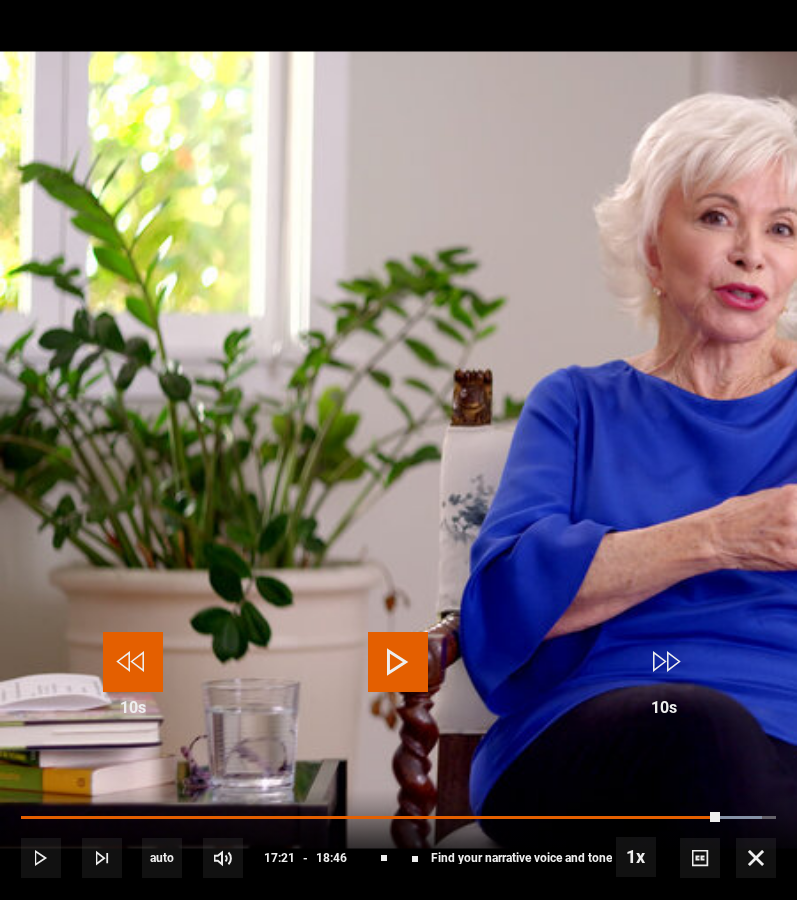 click at bounding box center [133, 662] 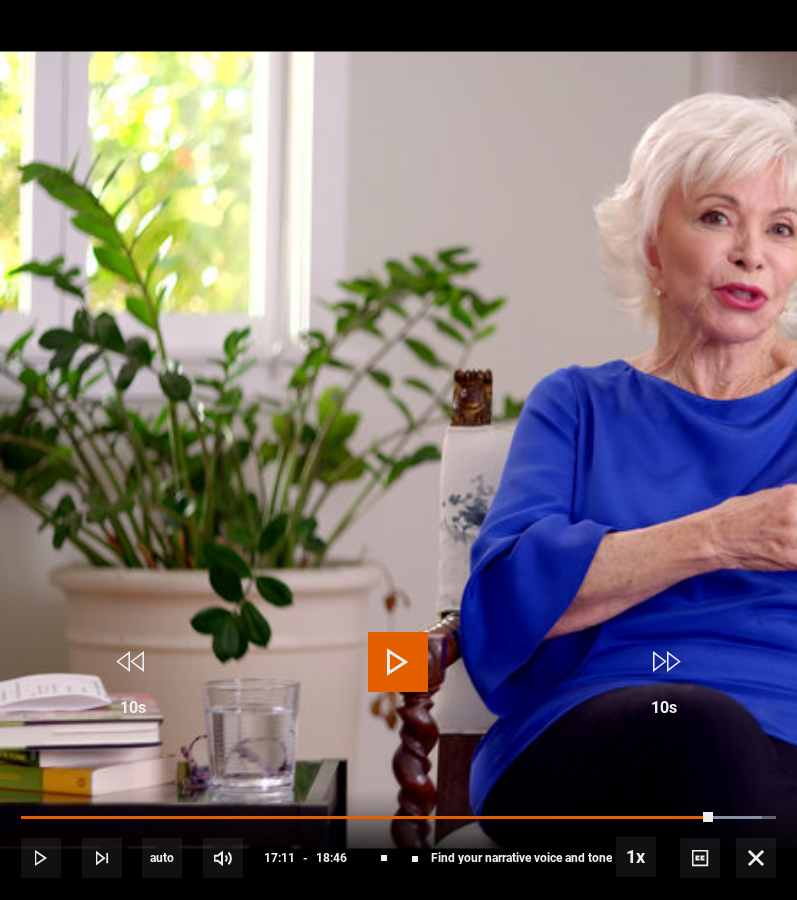 click at bounding box center (398, 662) 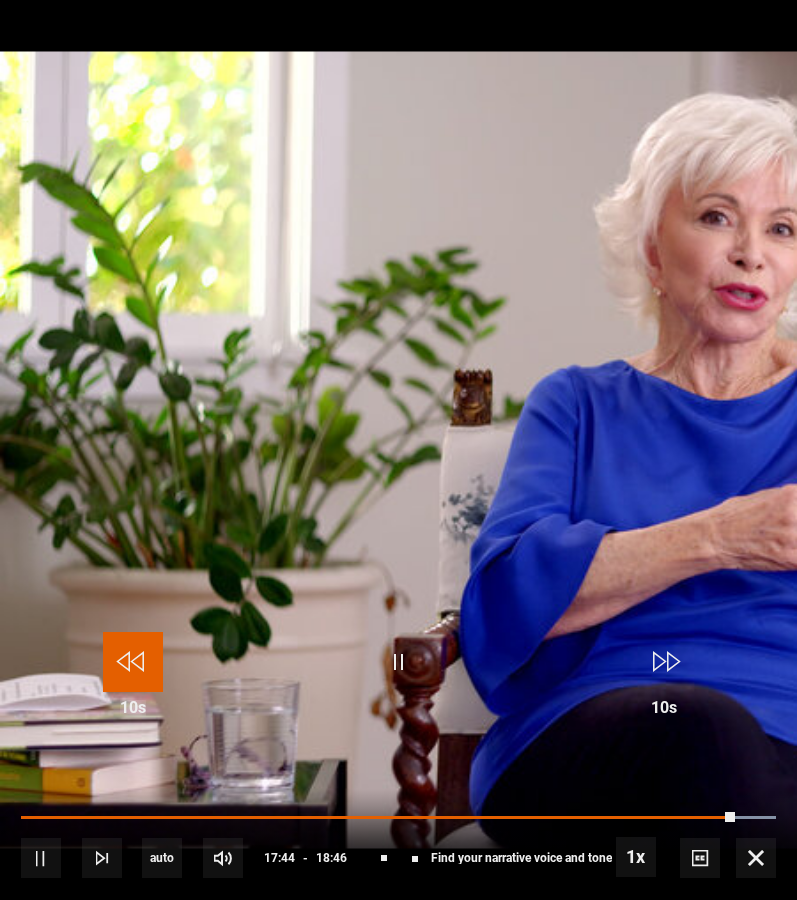 click at bounding box center [133, 662] 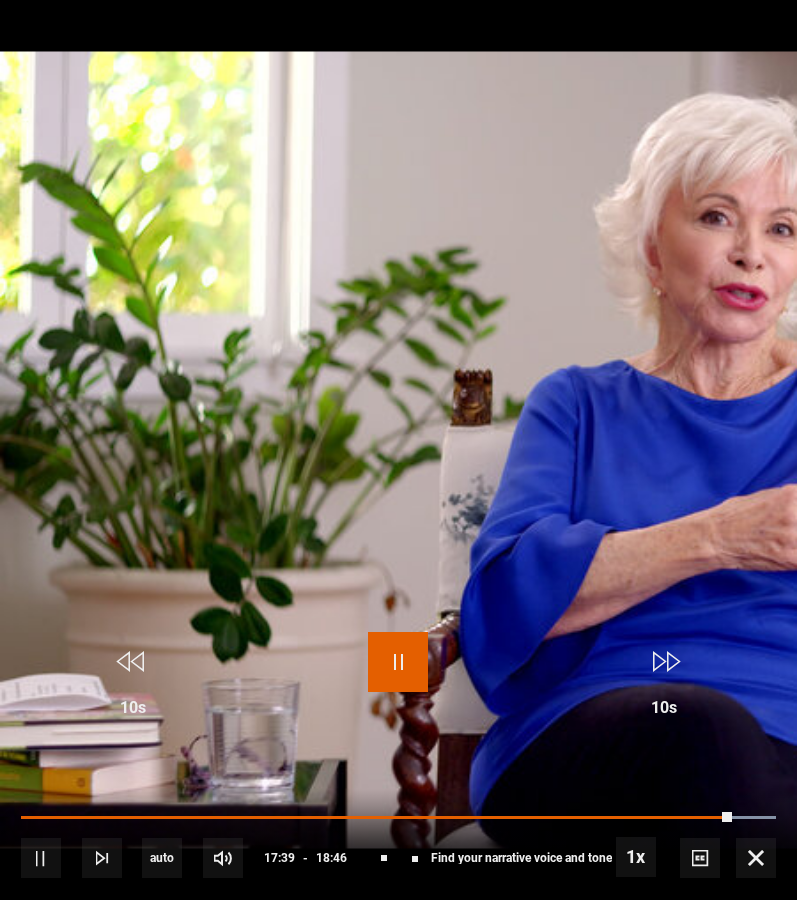 click at bounding box center (398, 662) 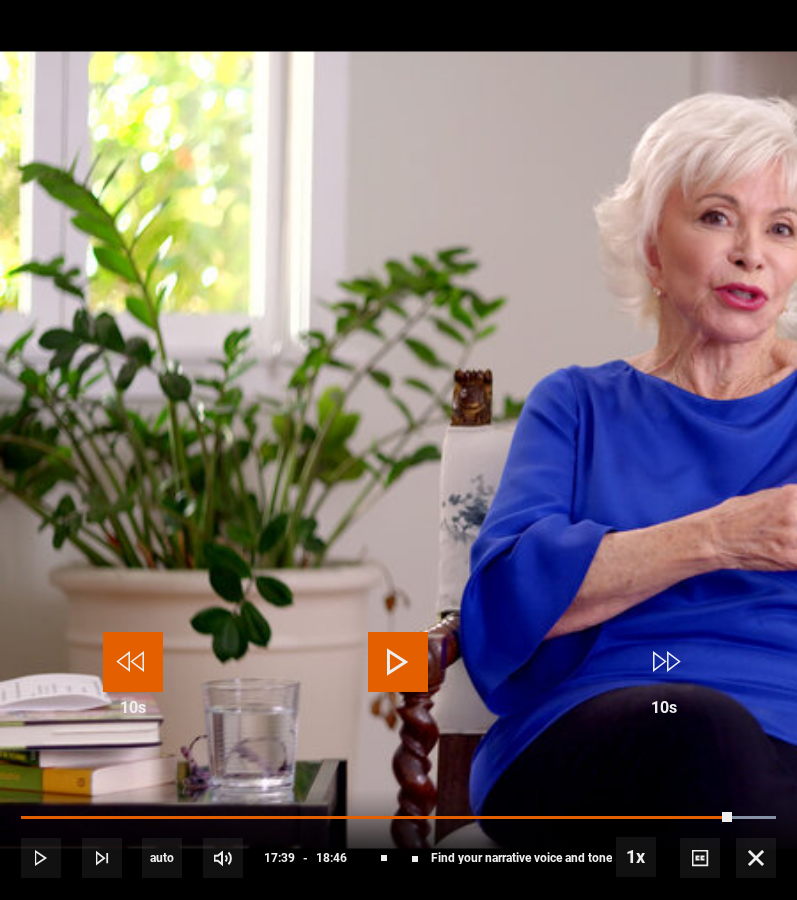 click at bounding box center (133, 662) 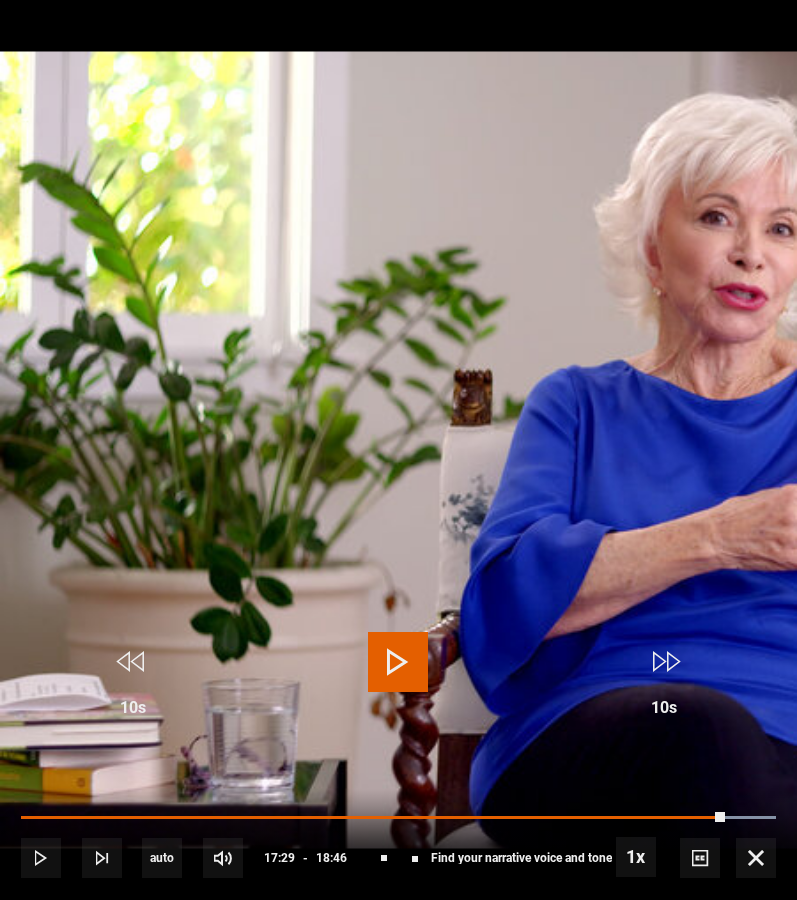 click at bounding box center [398, 662] 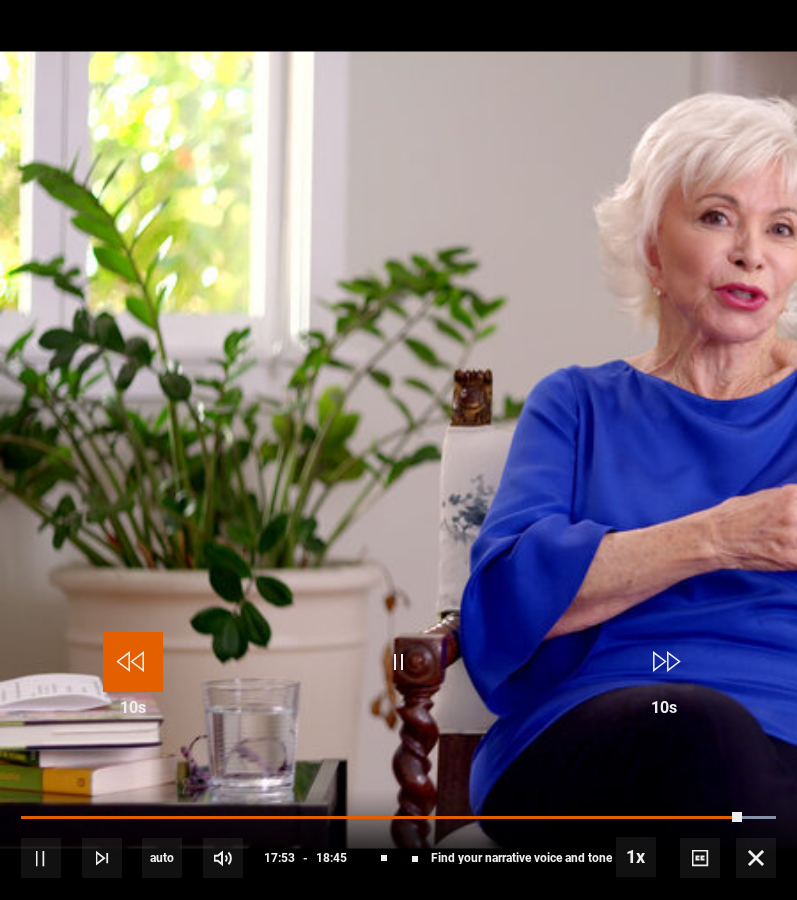 click at bounding box center [133, 662] 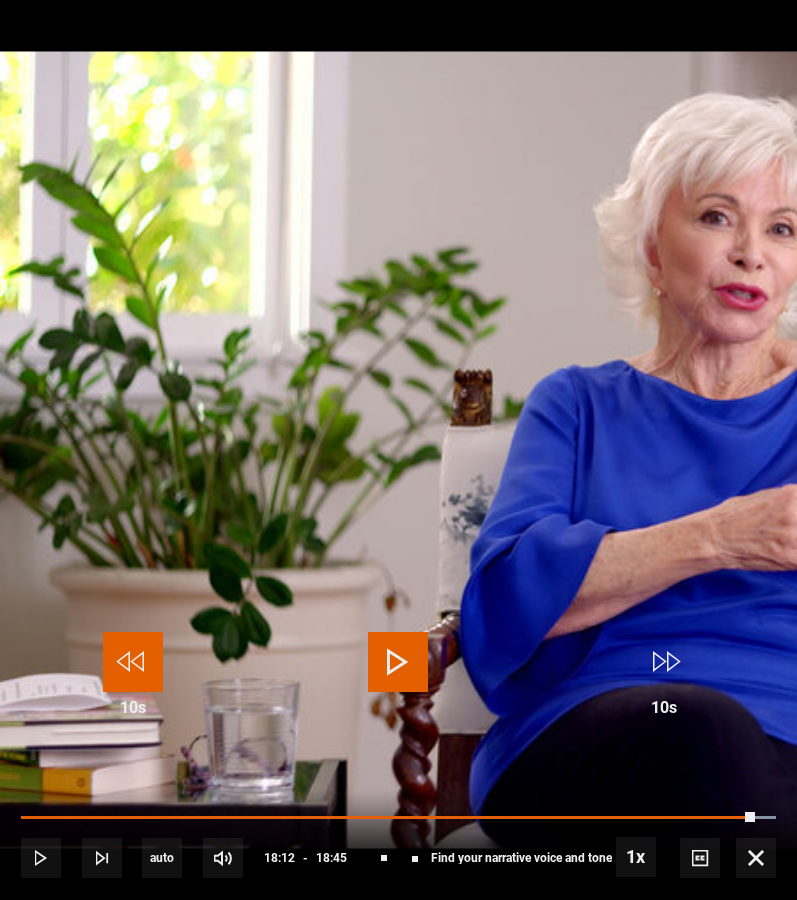 click at bounding box center (133, 662) 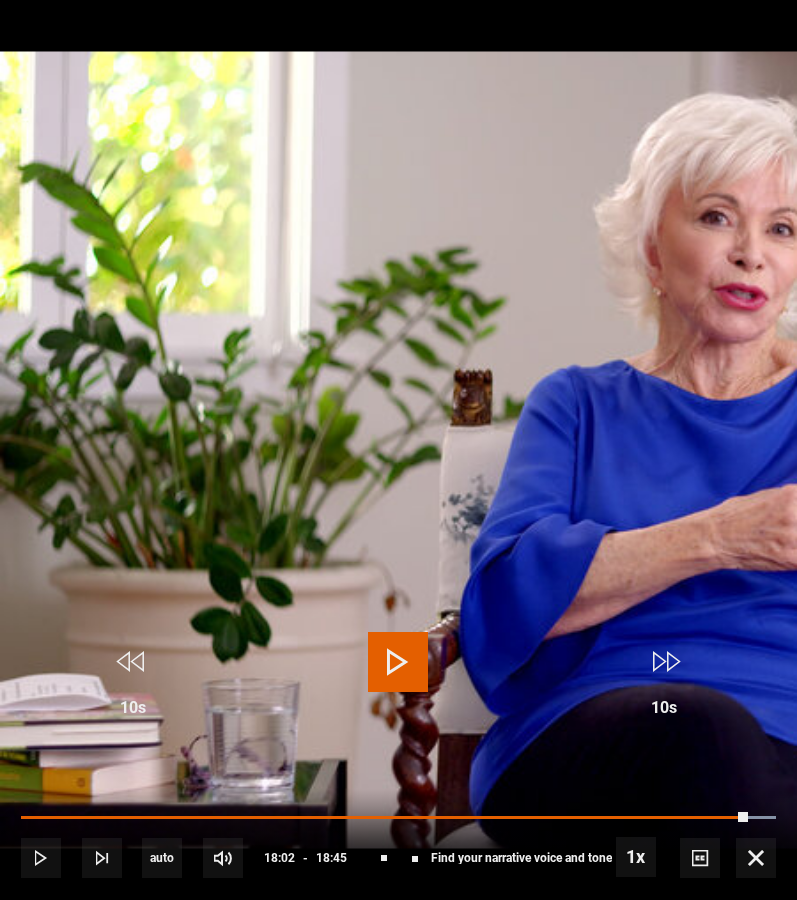 click at bounding box center (398, 662) 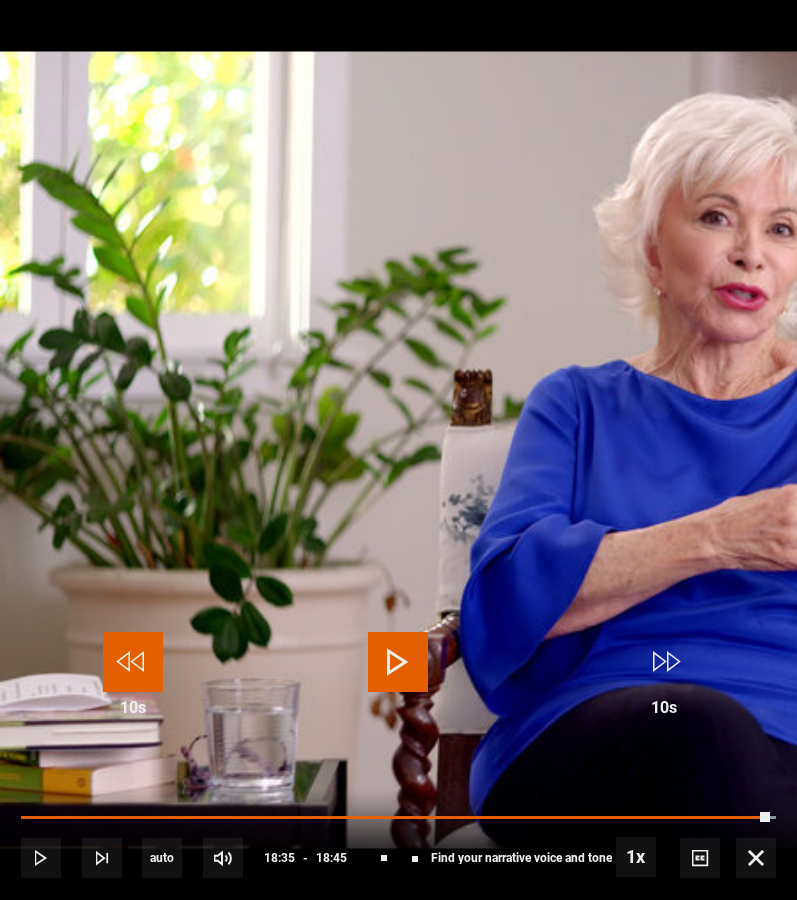click at bounding box center (133, 662) 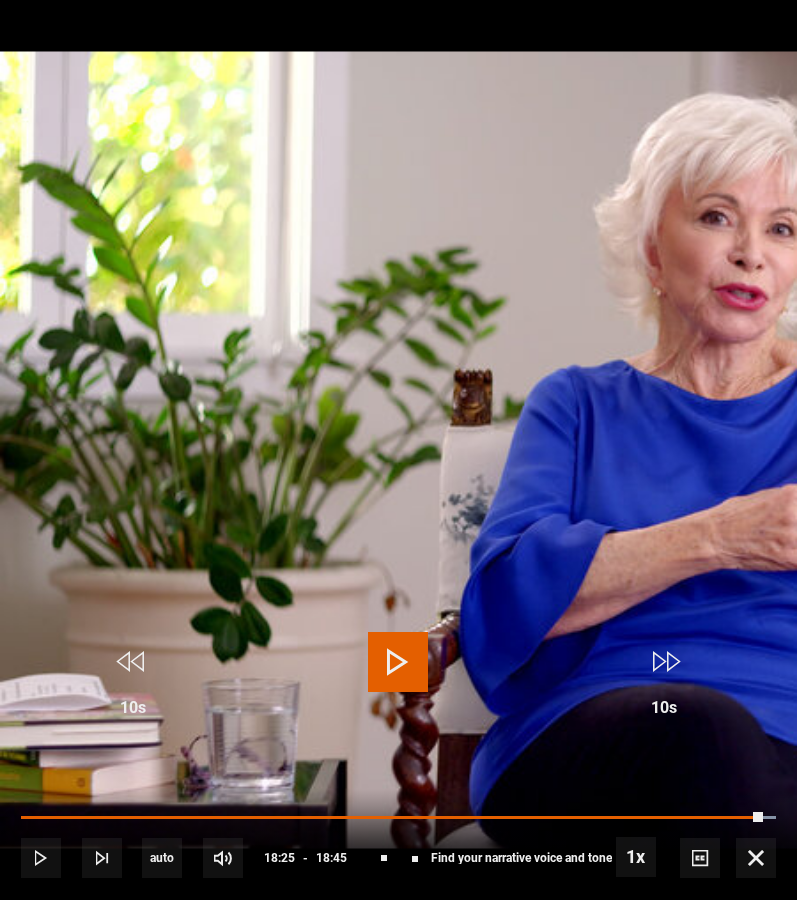 click at bounding box center [398, 450] 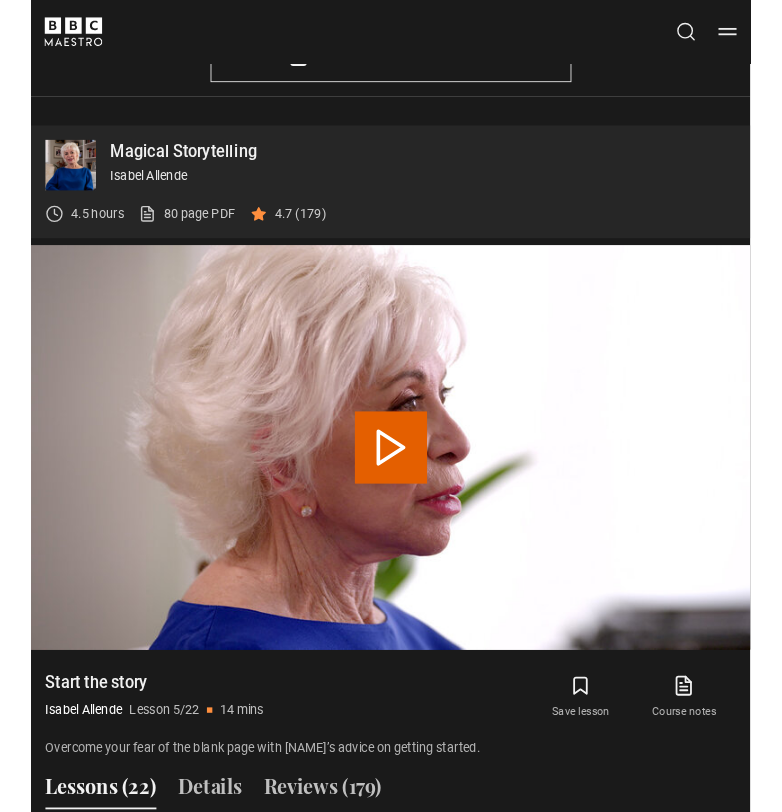 scroll, scrollTop: 1318, scrollLeft: 0, axis: vertical 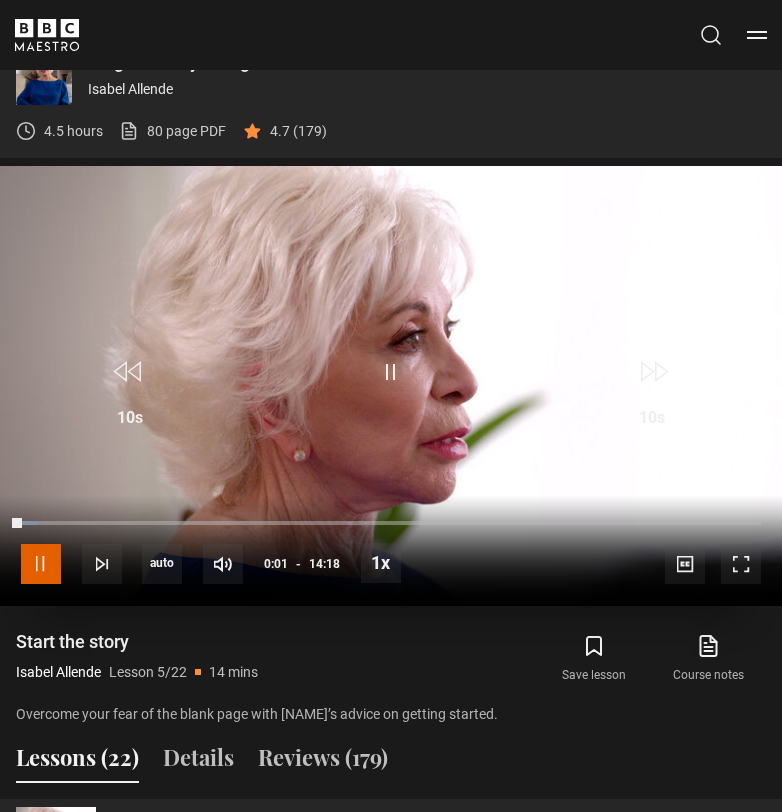 click at bounding box center (41, 564) 